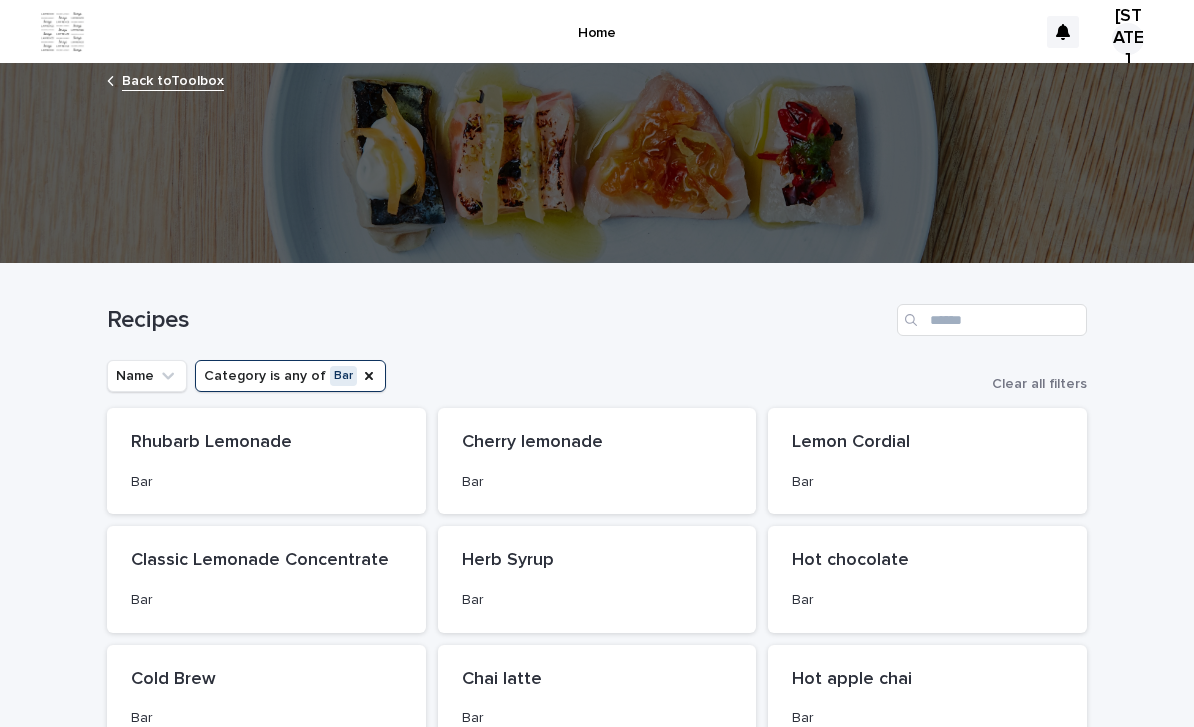 scroll, scrollTop: 0, scrollLeft: 0, axis: both 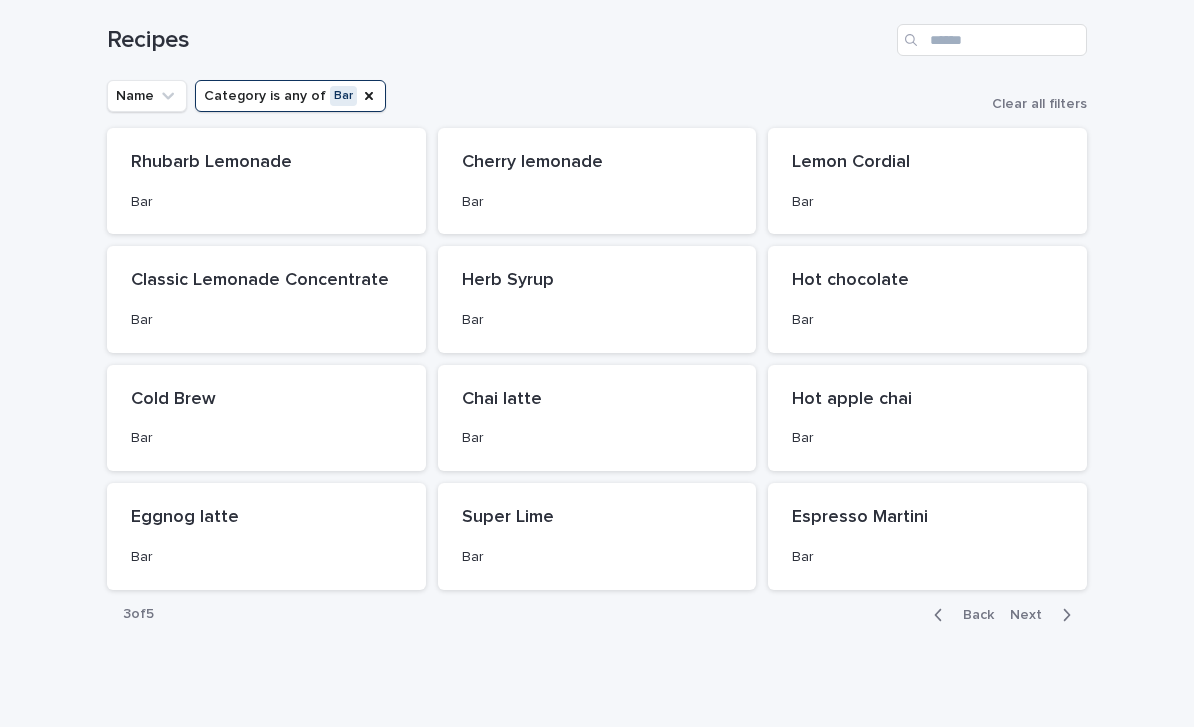 click on "Bar" at bounding box center [927, 555] 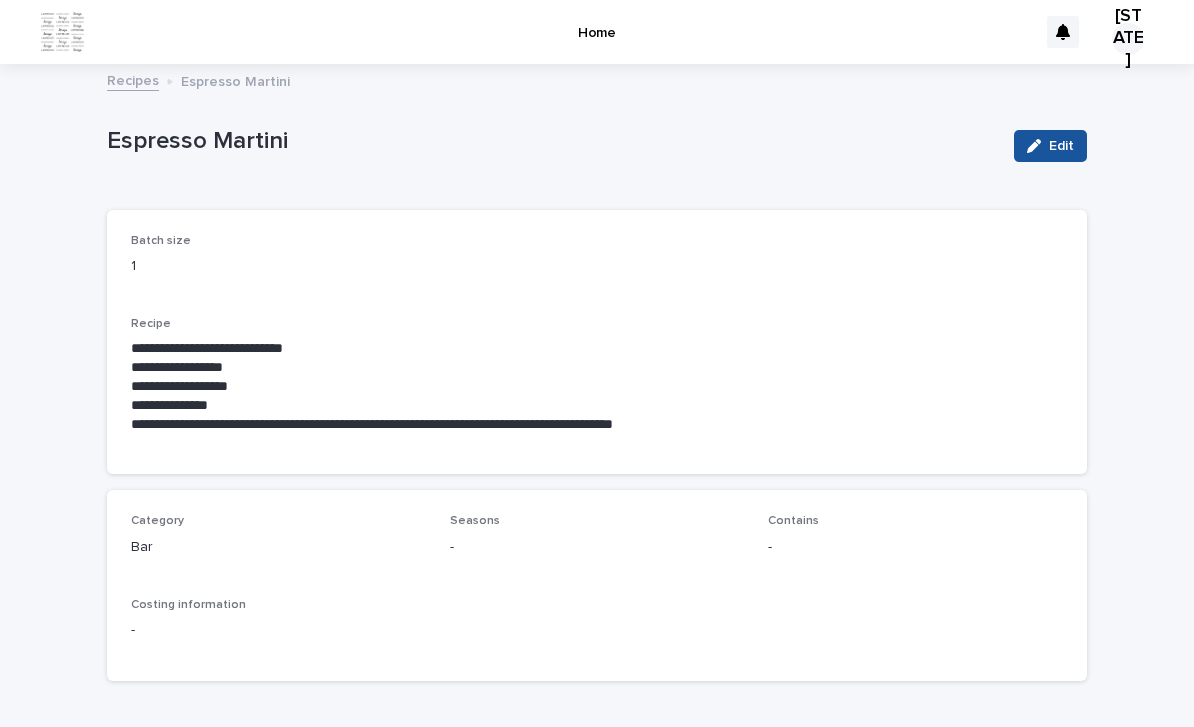scroll, scrollTop: 0, scrollLeft: 0, axis: both 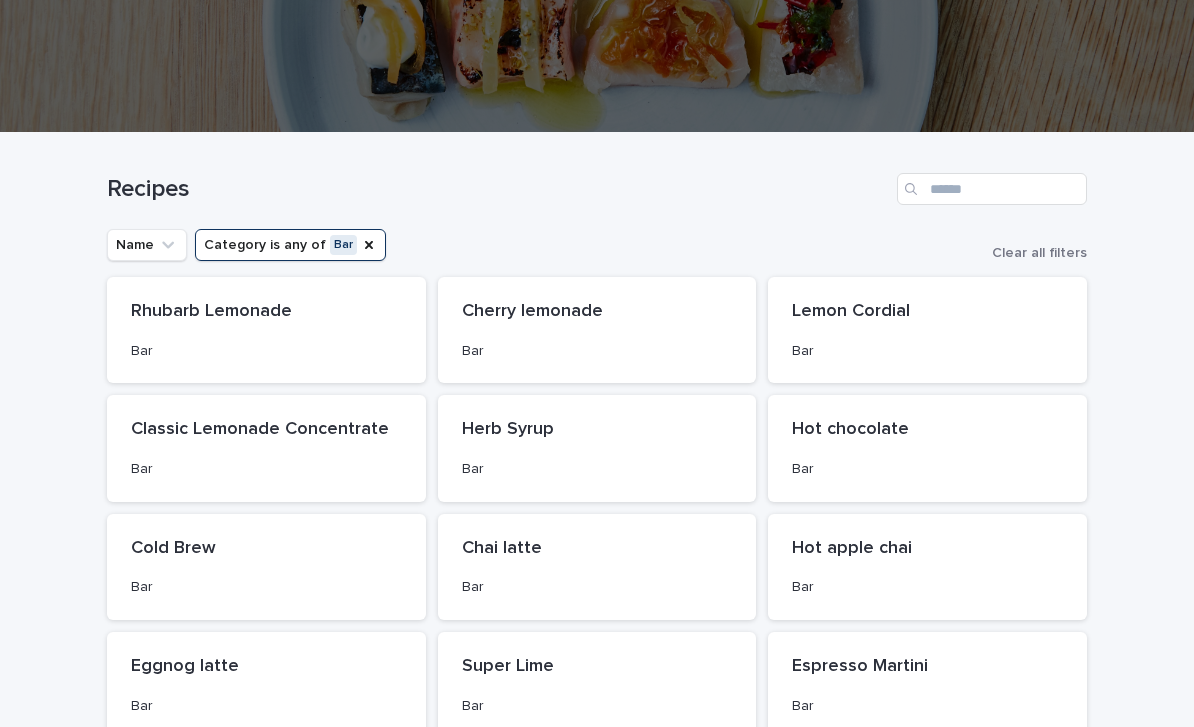 click on "Herb Syrup Bar" at bounding box center [597, 448] 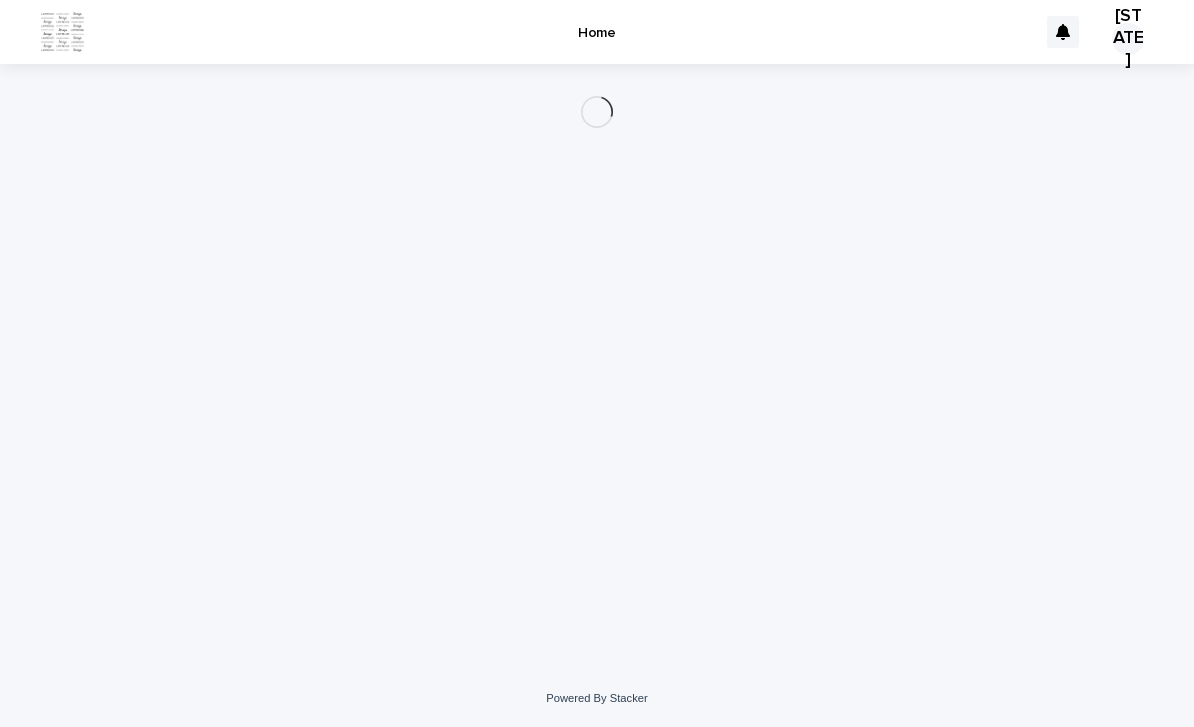 scroll, scrollTop: 0, scrollLeft: 0, axis: both 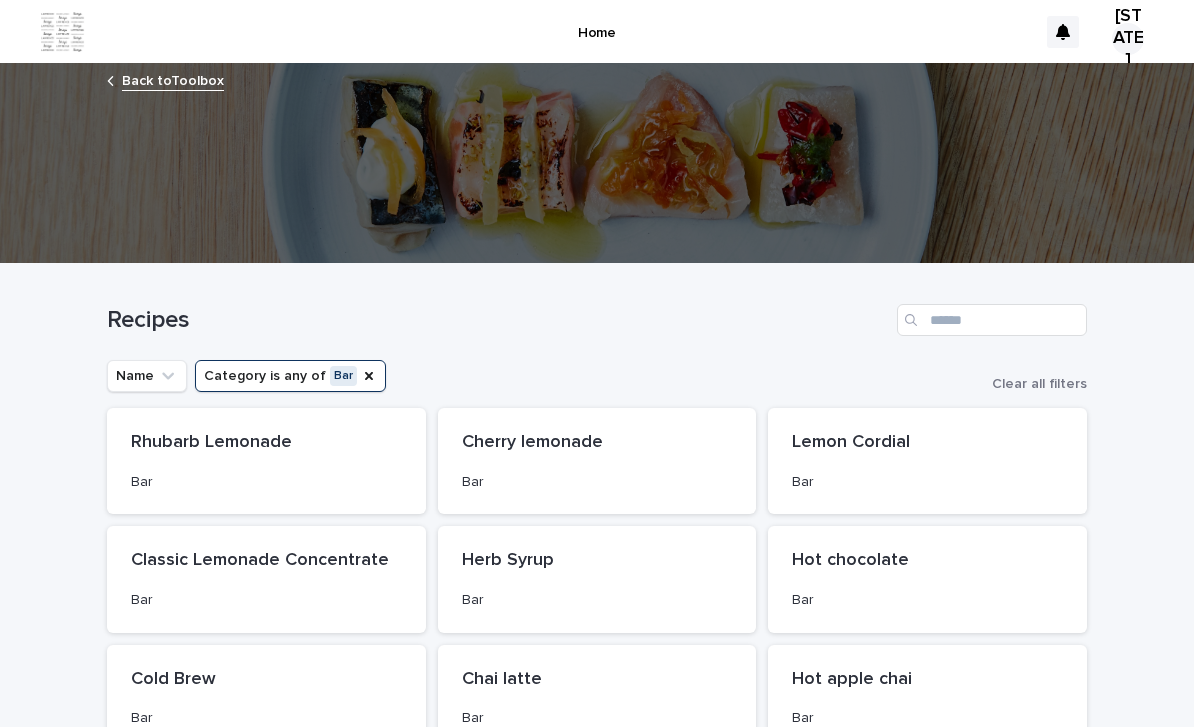 click on "Herb Syrup Bar" at bounding box center (597, 579) 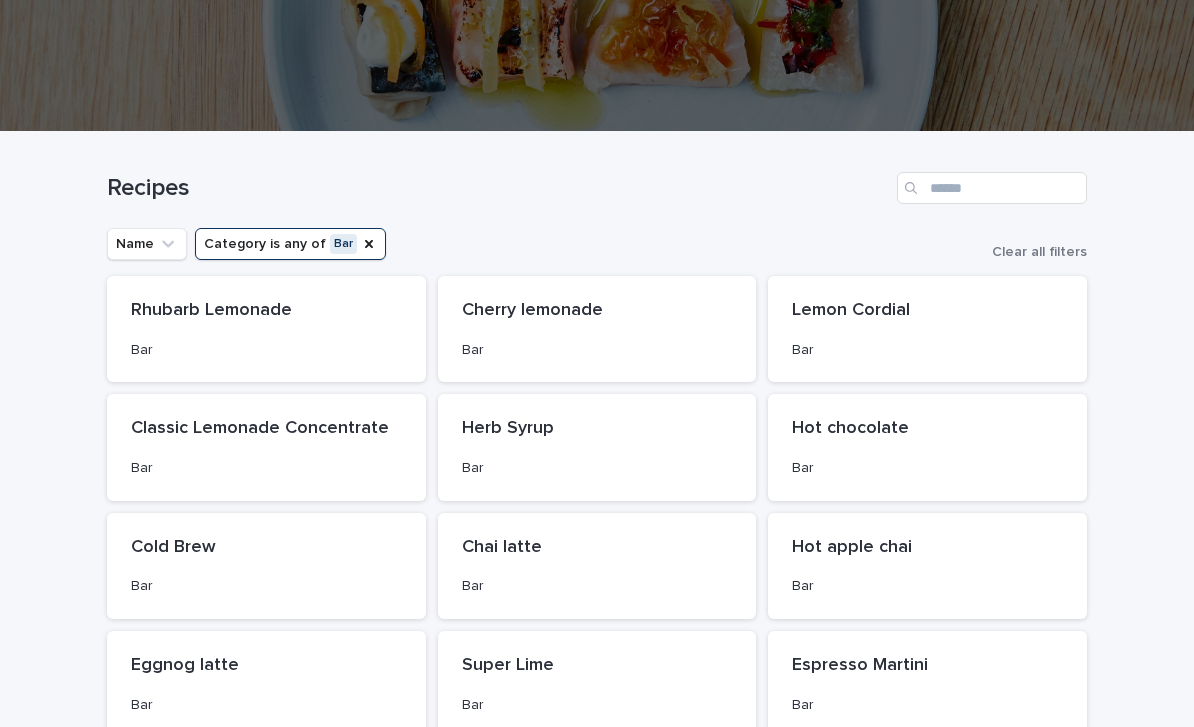 scroll, scrollTop: 153, scrollLeft: 0, axis: vertical 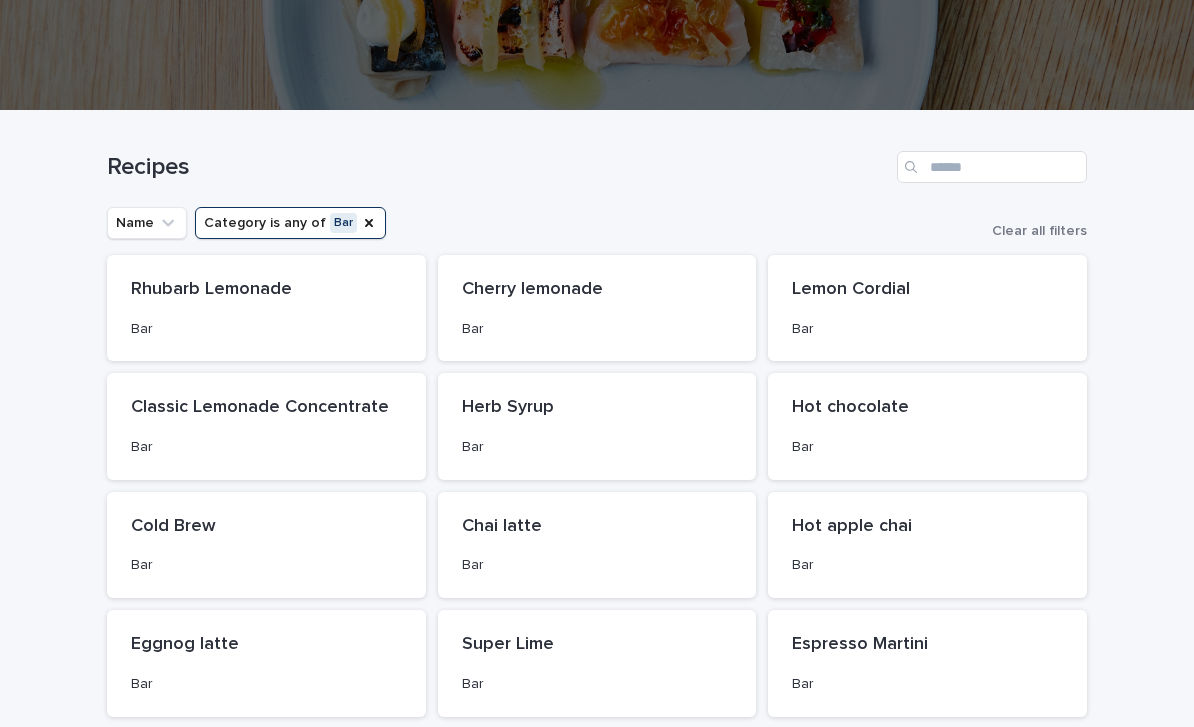 click on "Lemon Cordial Bar" at bounding box center [927, 308] 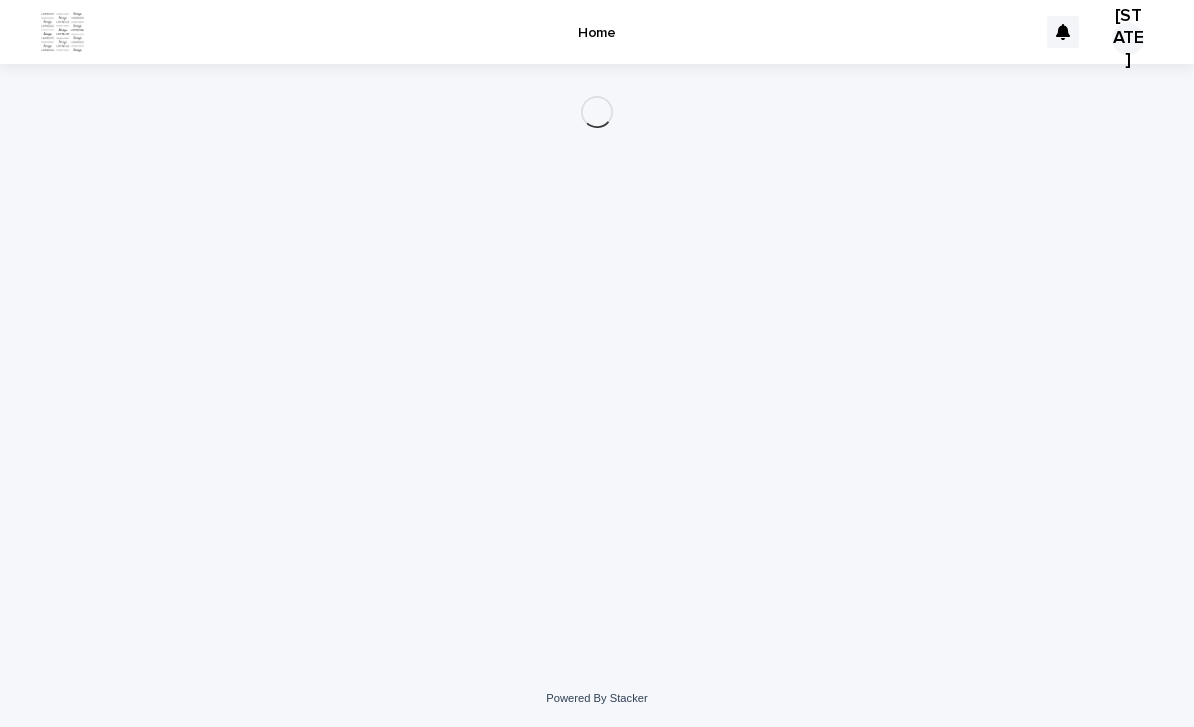 scroll, scrollTop: 0, scrollLeft: 0, axis: both 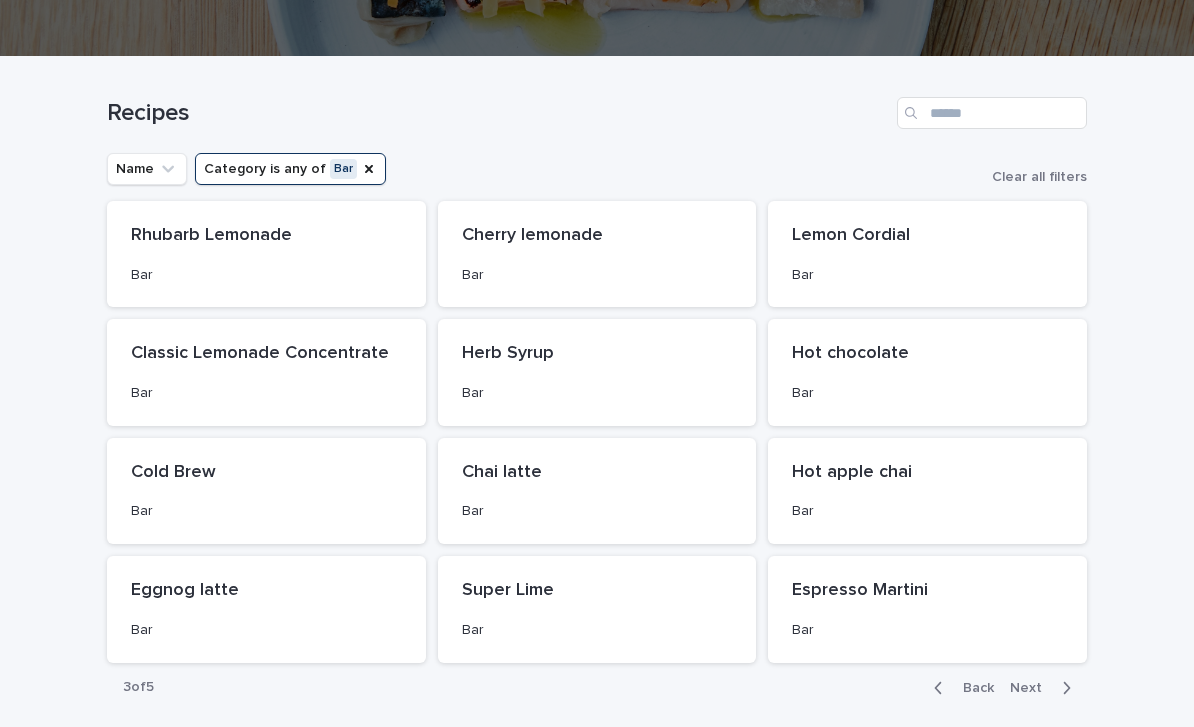 click 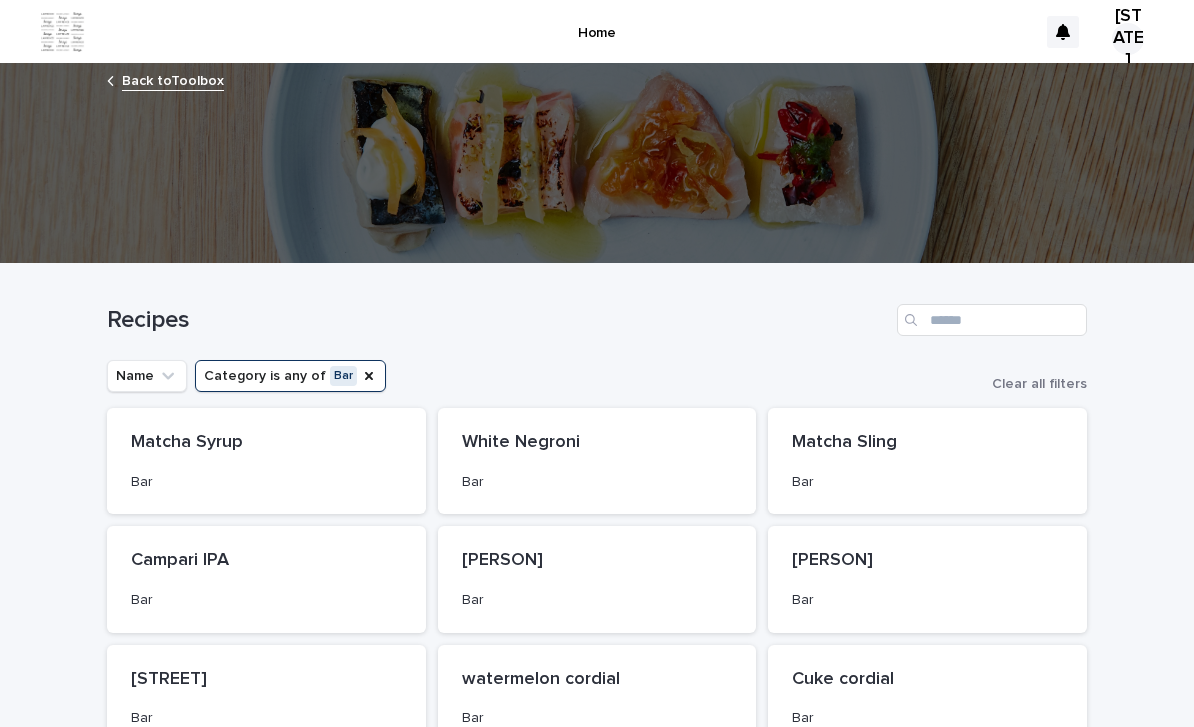 scroll, scrollTop: 0, scrollLeft: 0, axis: both 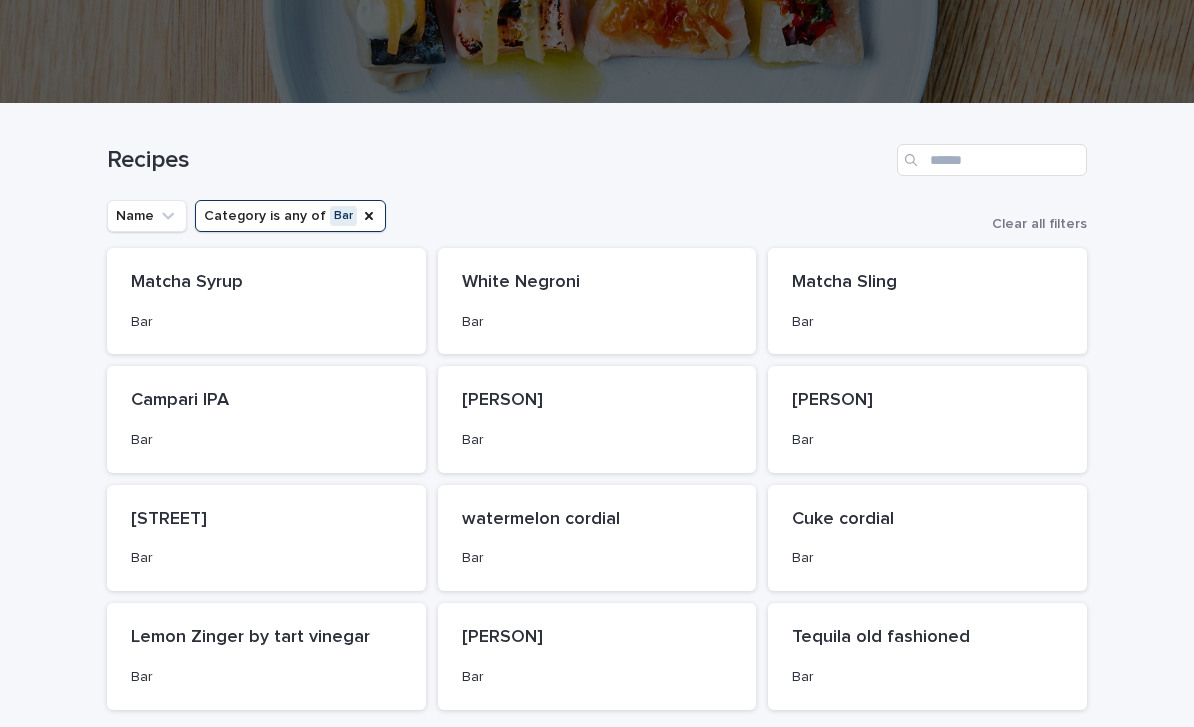 click on "Next" at bounding box center [1044, 735] 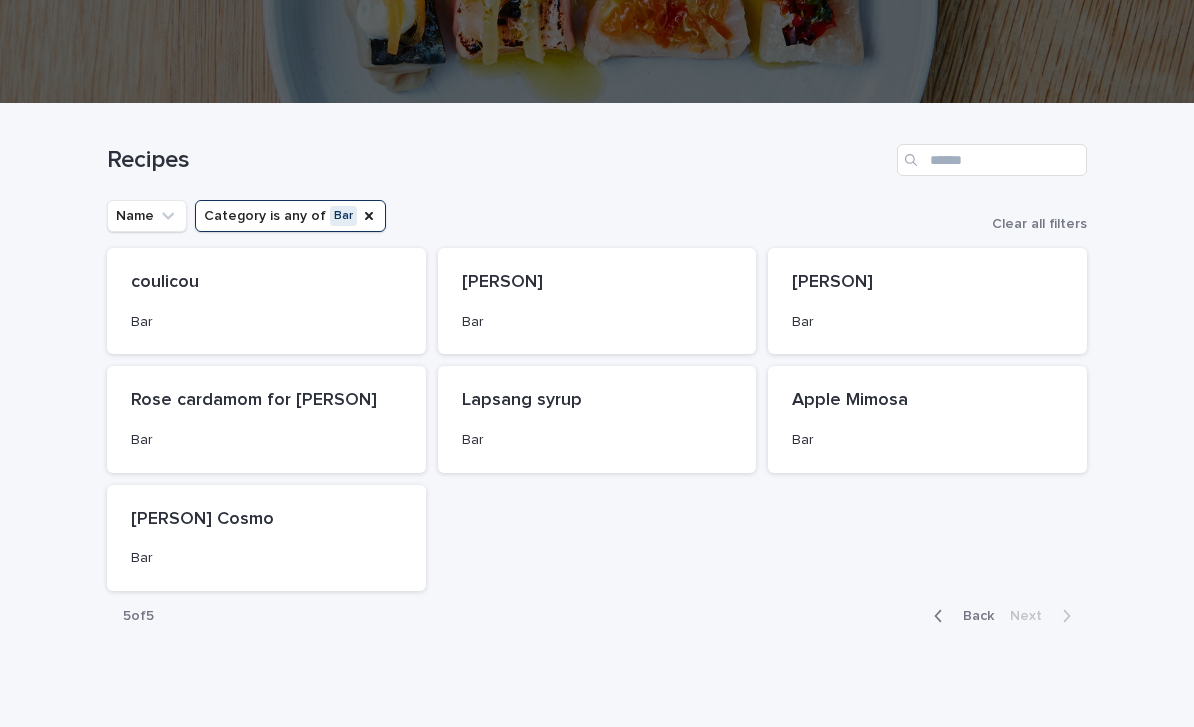 click on "[PERSON] Cosmo Bar" at bounding box center (266, 538) 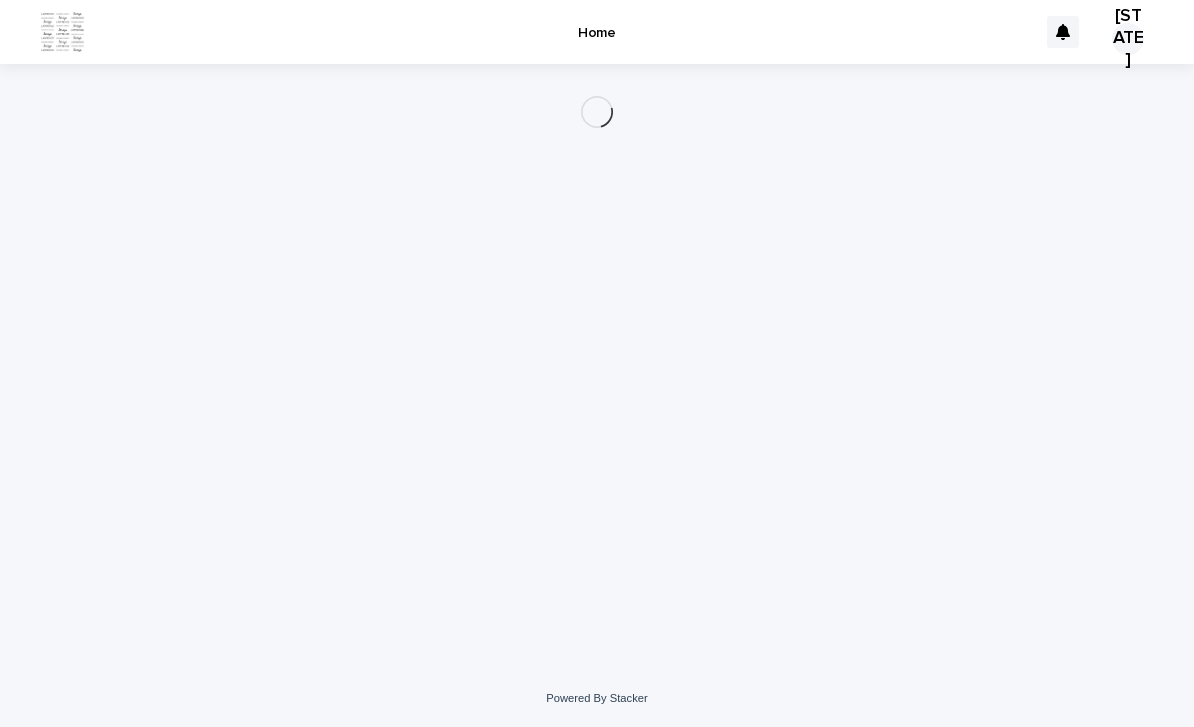 scroll, scrollTop: 0, scrollLeft: 0, axis: both 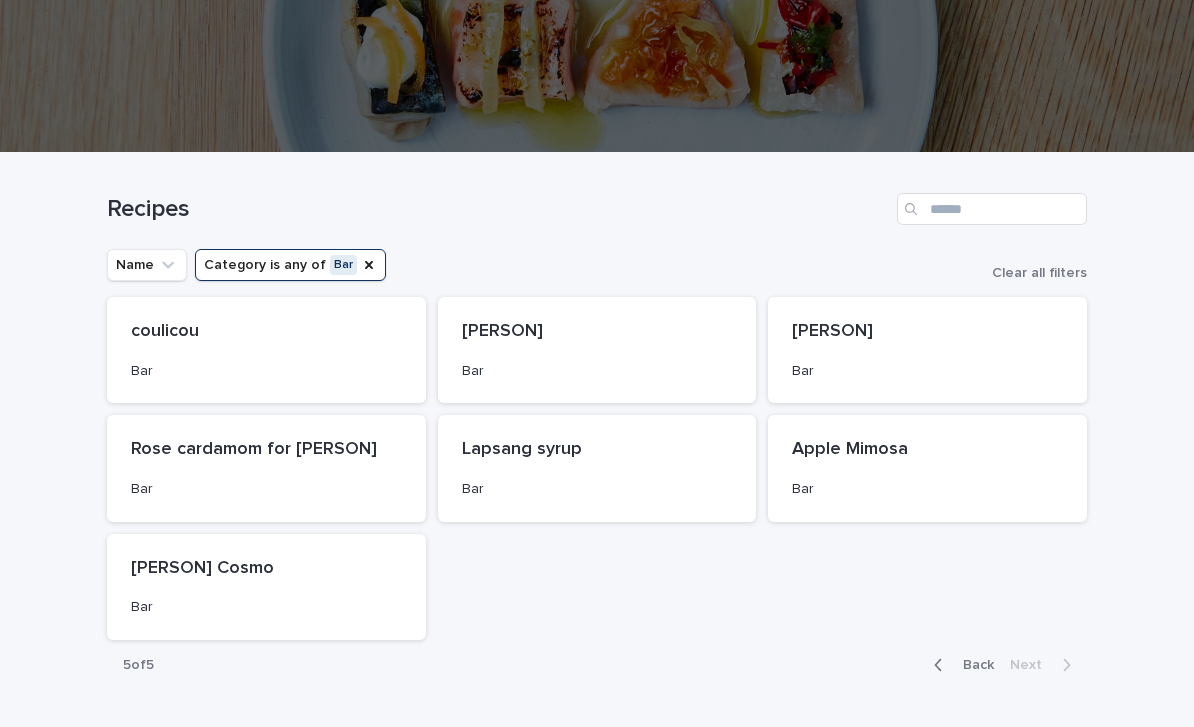click on "Back" at bounding box center [972, 665] 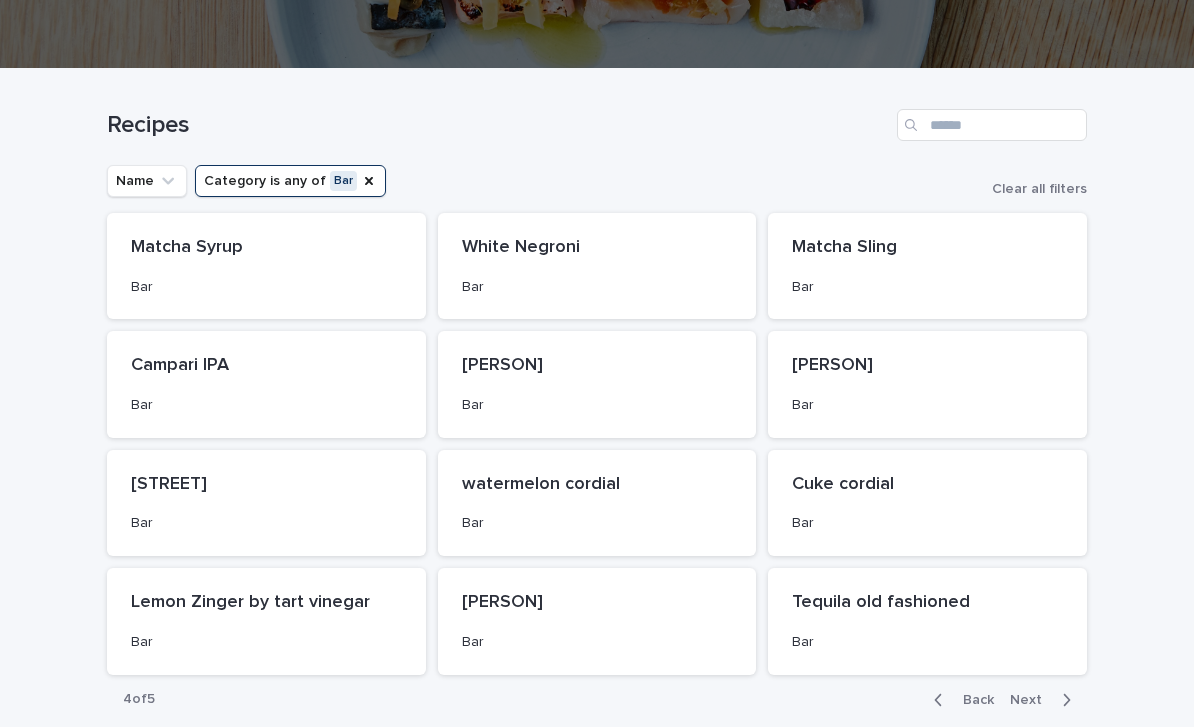 scroll, scrollTop: 207, scrollLeft: 0, axis: vertical 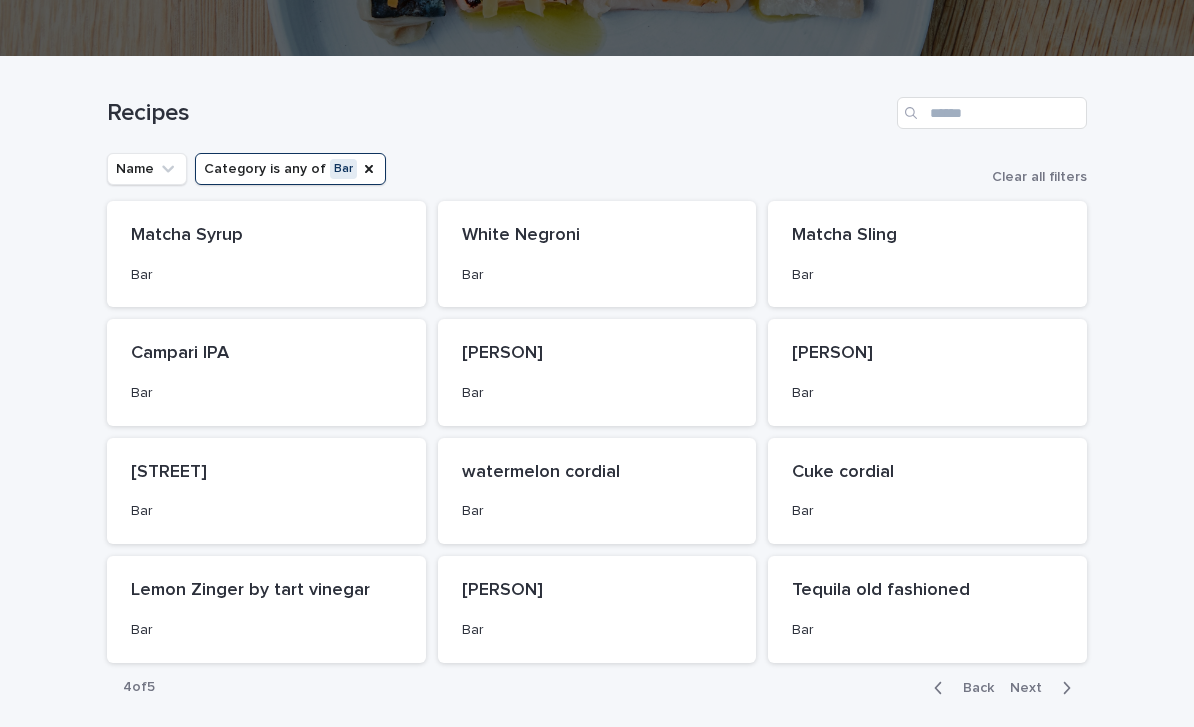 click 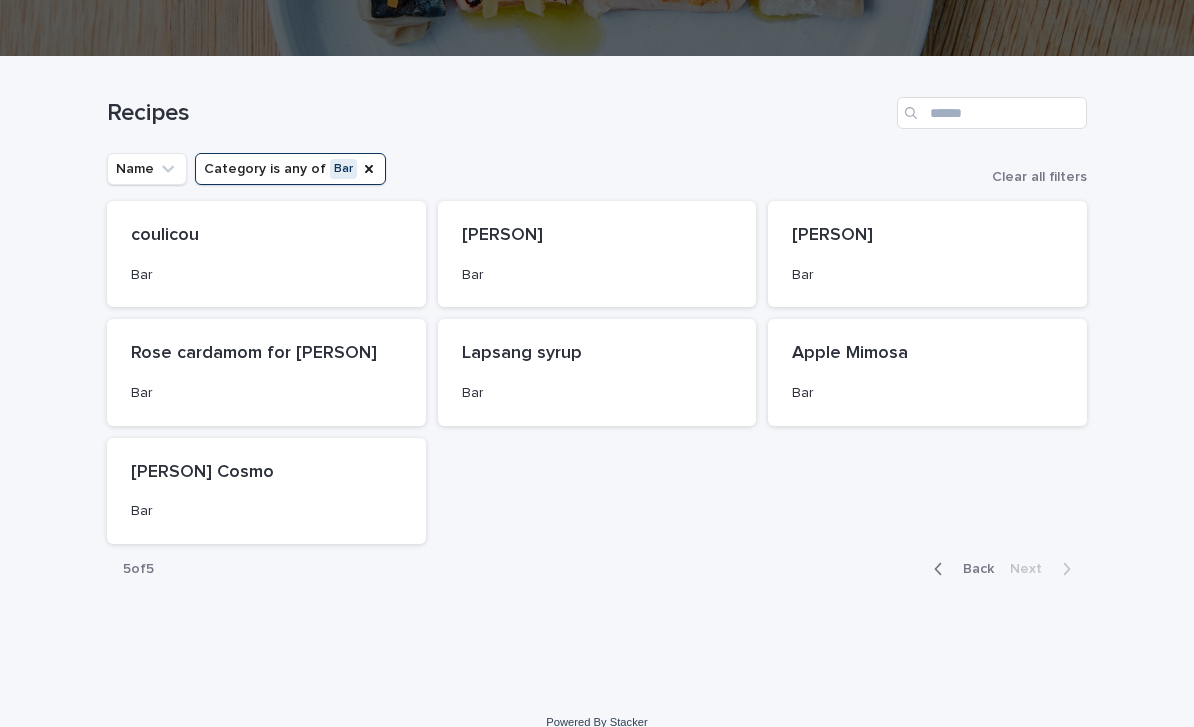scroll, scrollTop: 163, scrollLeft: 0, axis: vertical 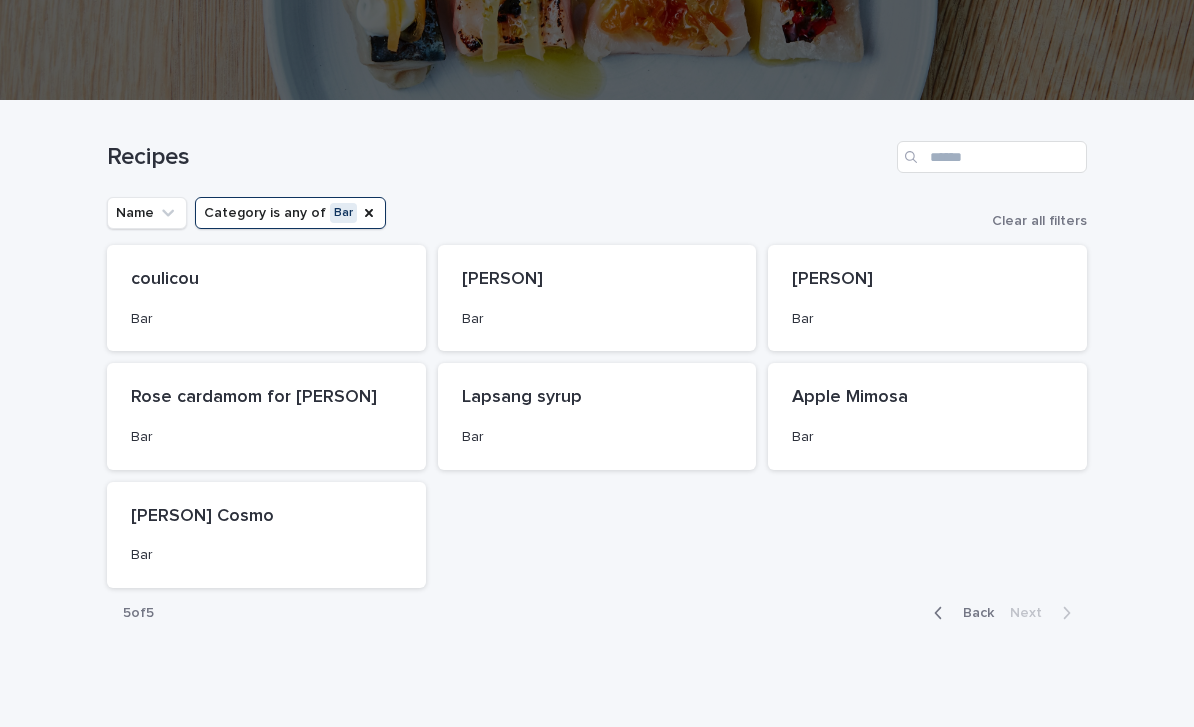 click on "Rosie Bar" at bounding box center (597, 298) 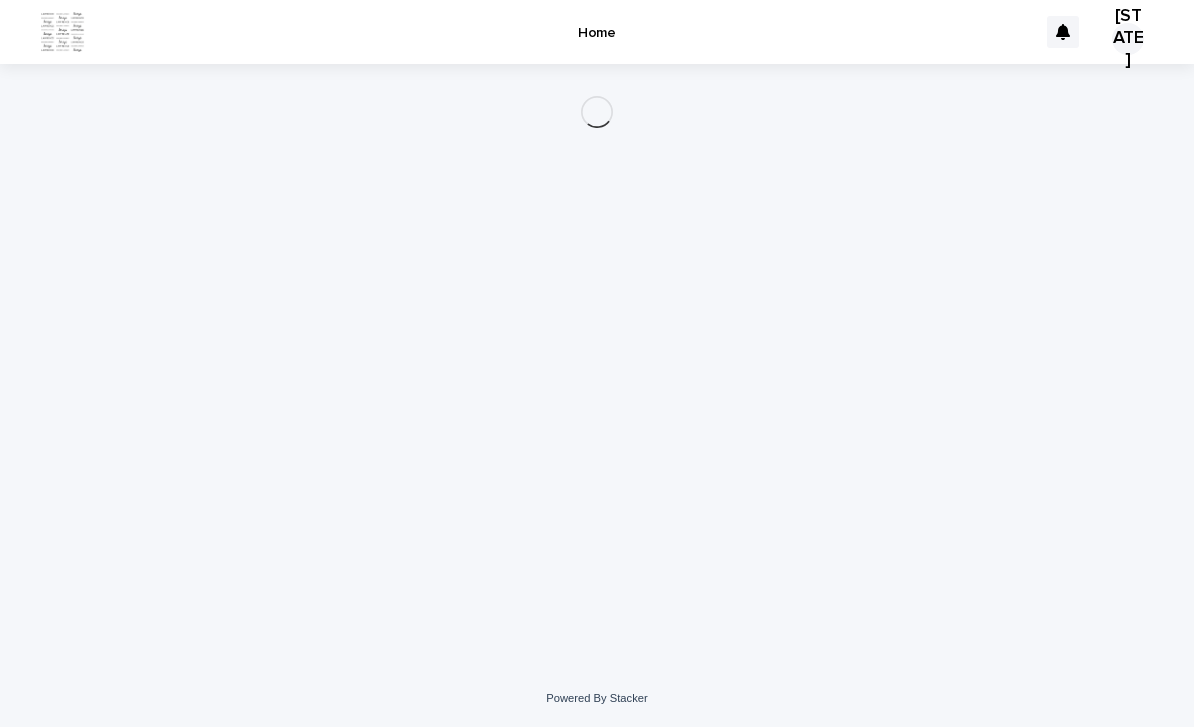scroll, scrollTop: 0, scrollLeft: 0, axis: both 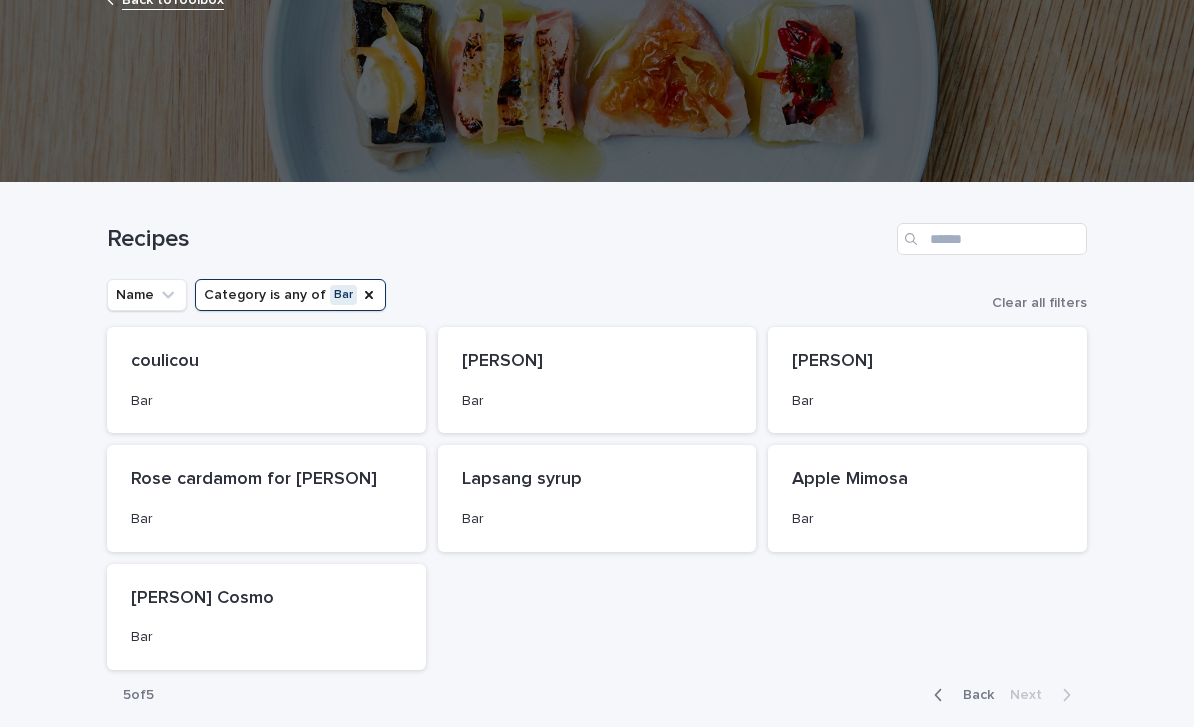 click 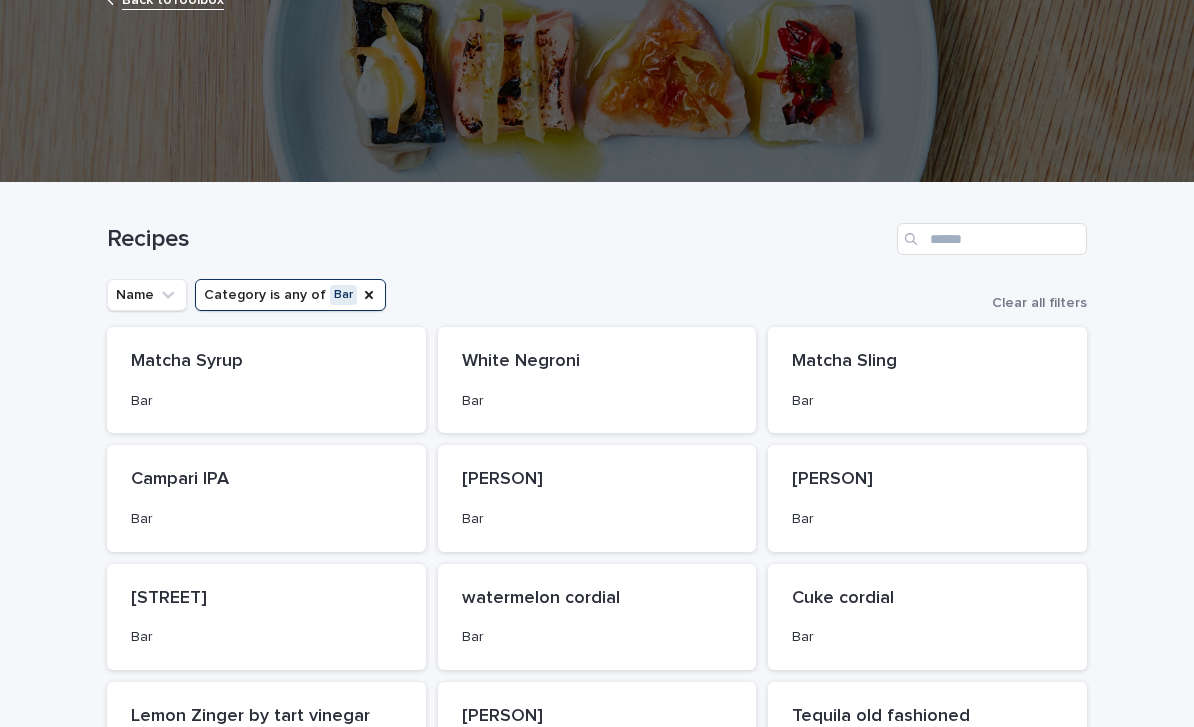 click at bounding box center (597, 82) 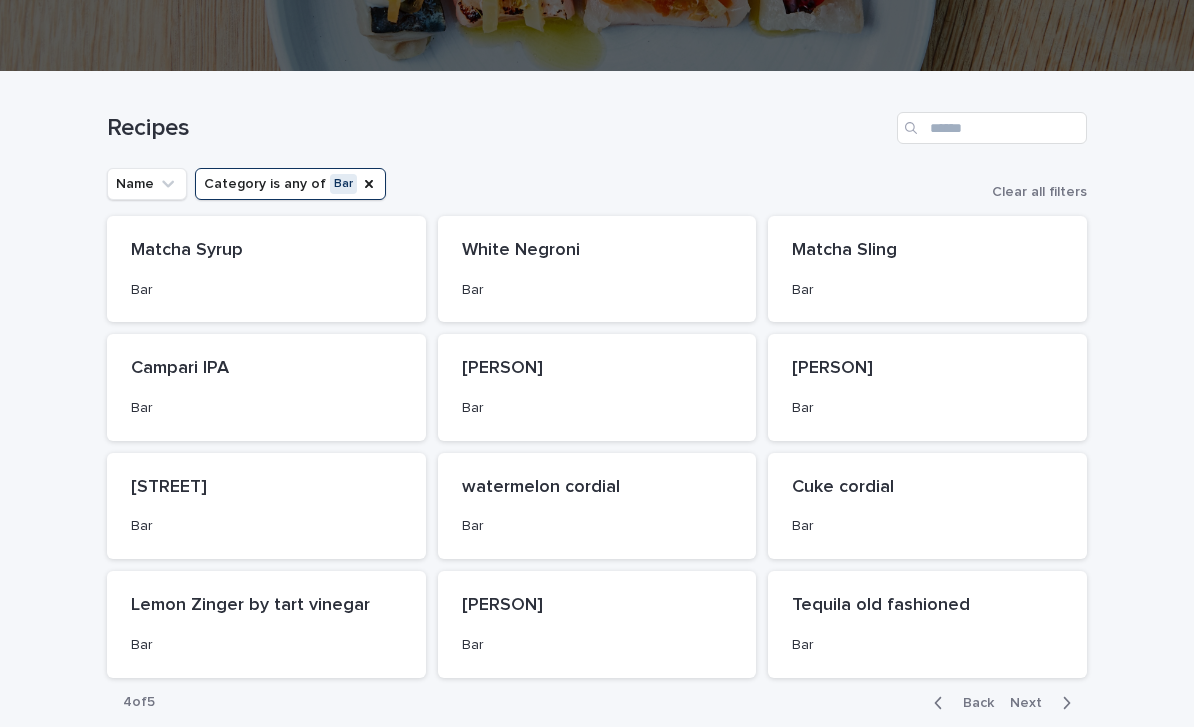 scroll, scrollTop: 194, scrollLeft: 0, axis: vertical 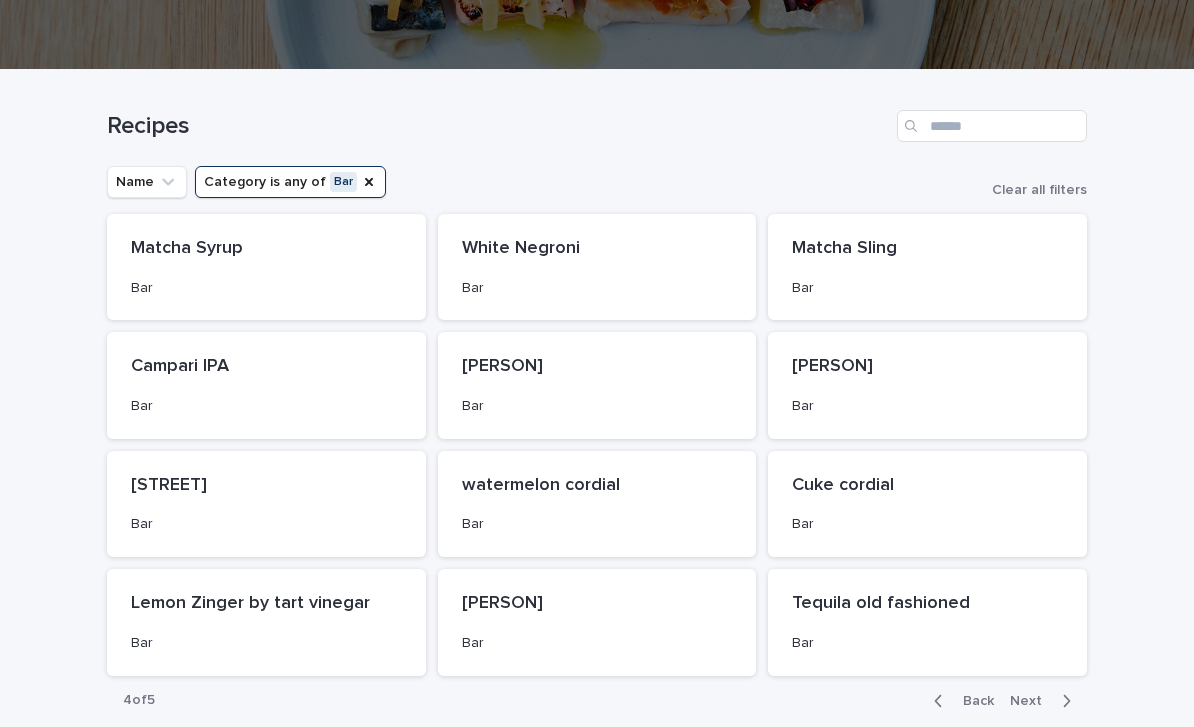 click on "Back" at bounding box center (960, 701) 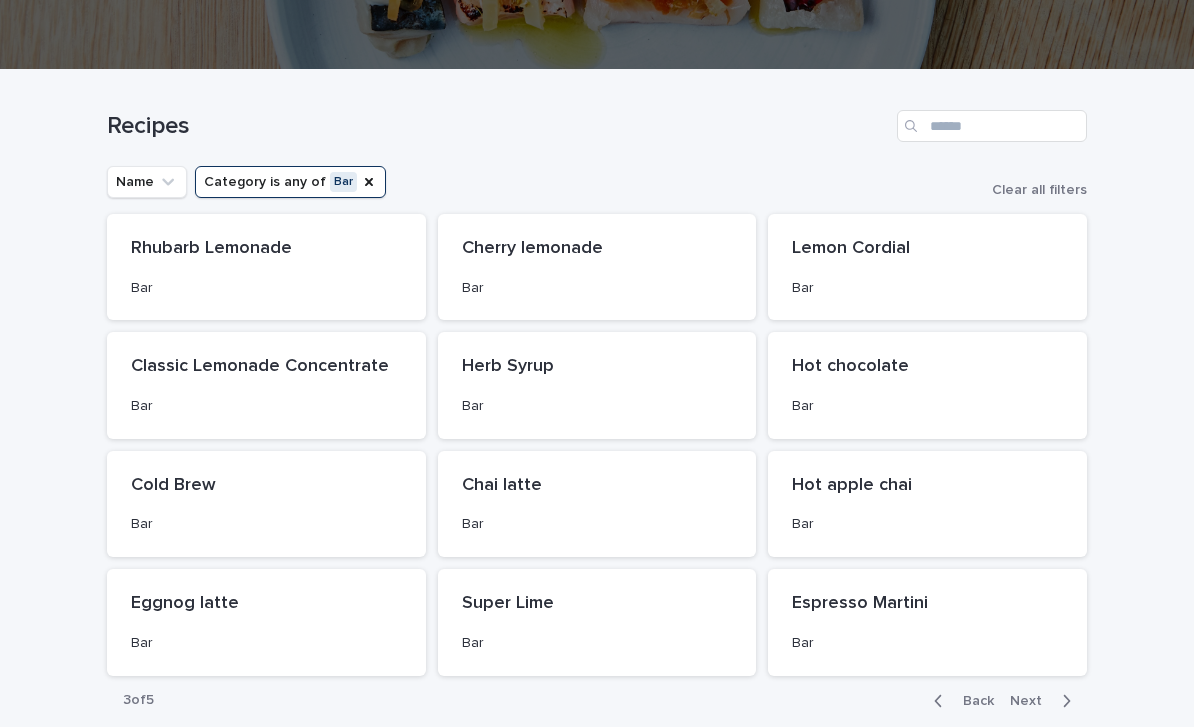 click on "Back" at bounding box center [960, 701] 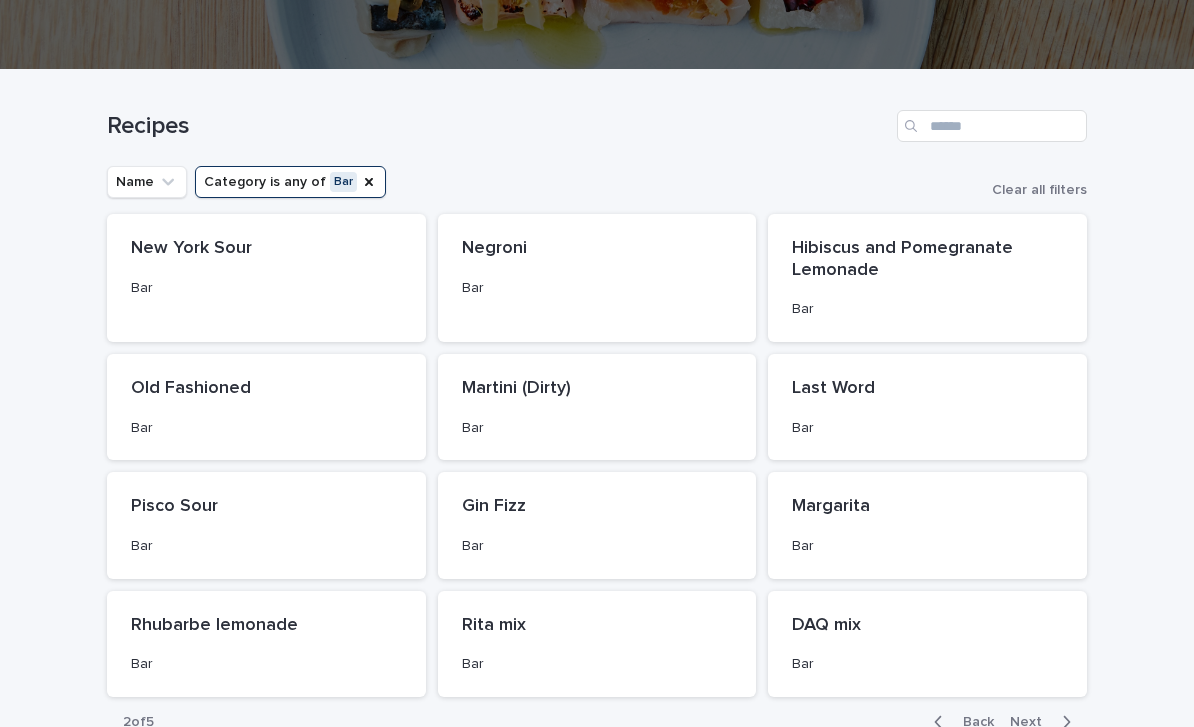 click on "Back" at bounding box center (972, 722) 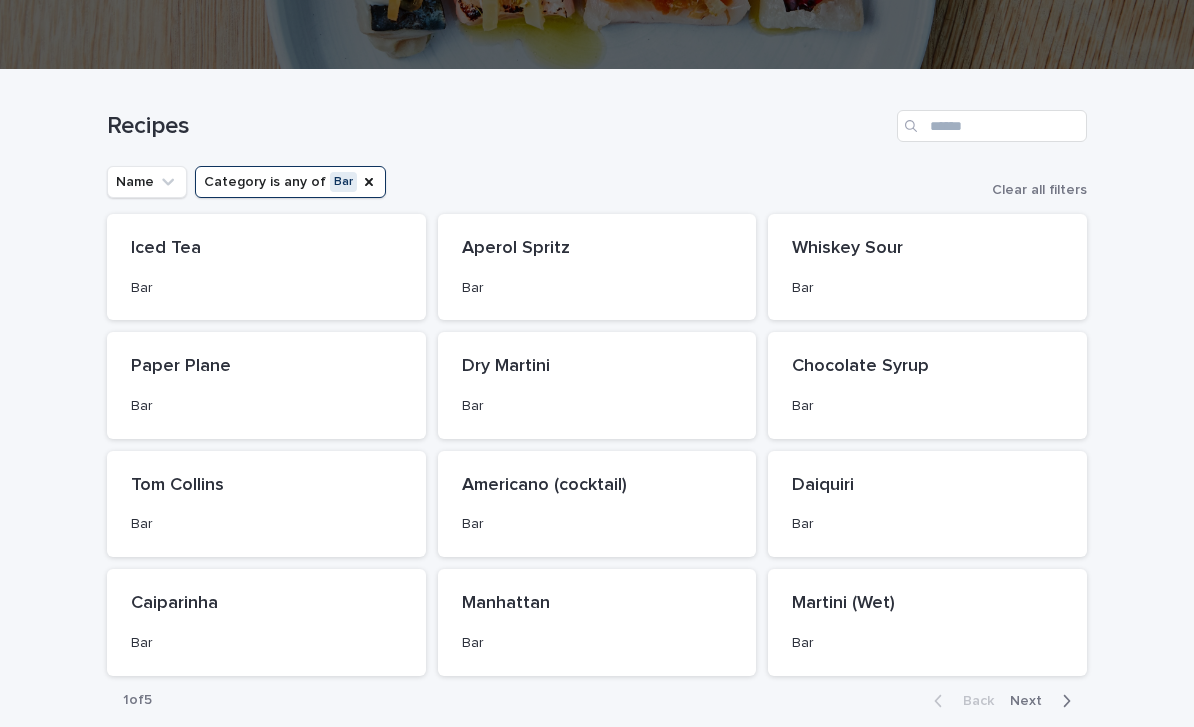 click on "Bar" at bounding box center [927, 524] 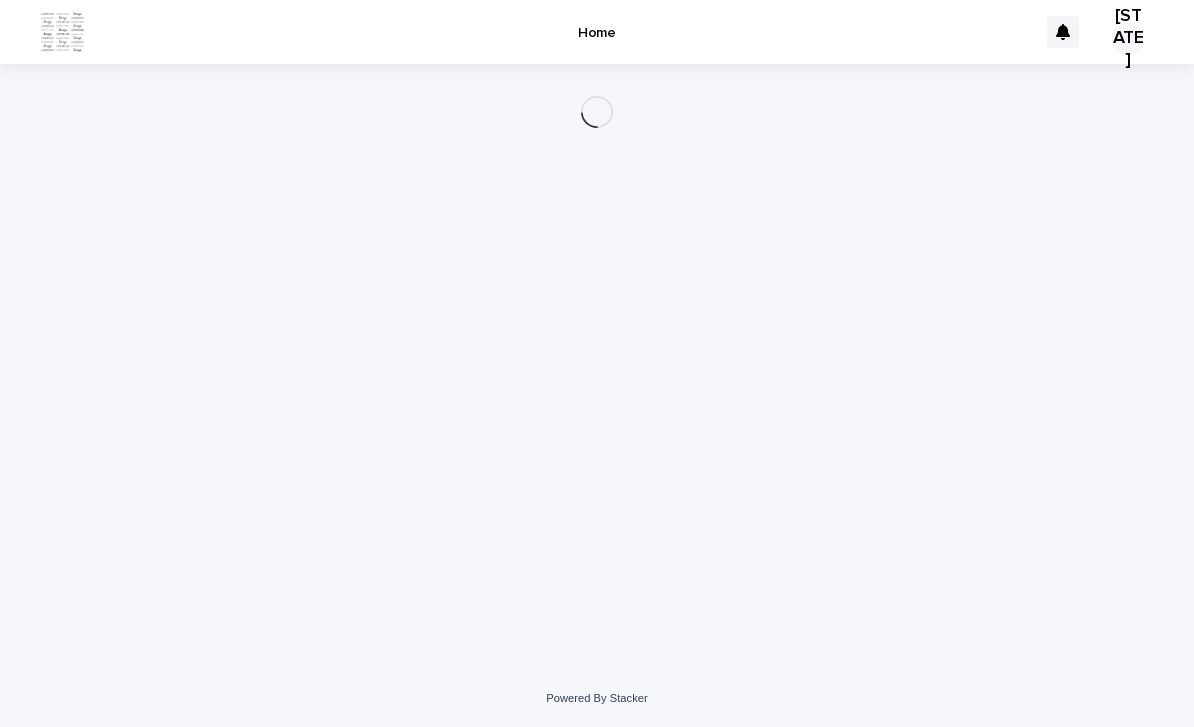 scroll, scrollTop: 0, scrollLeft: 0, axis: both 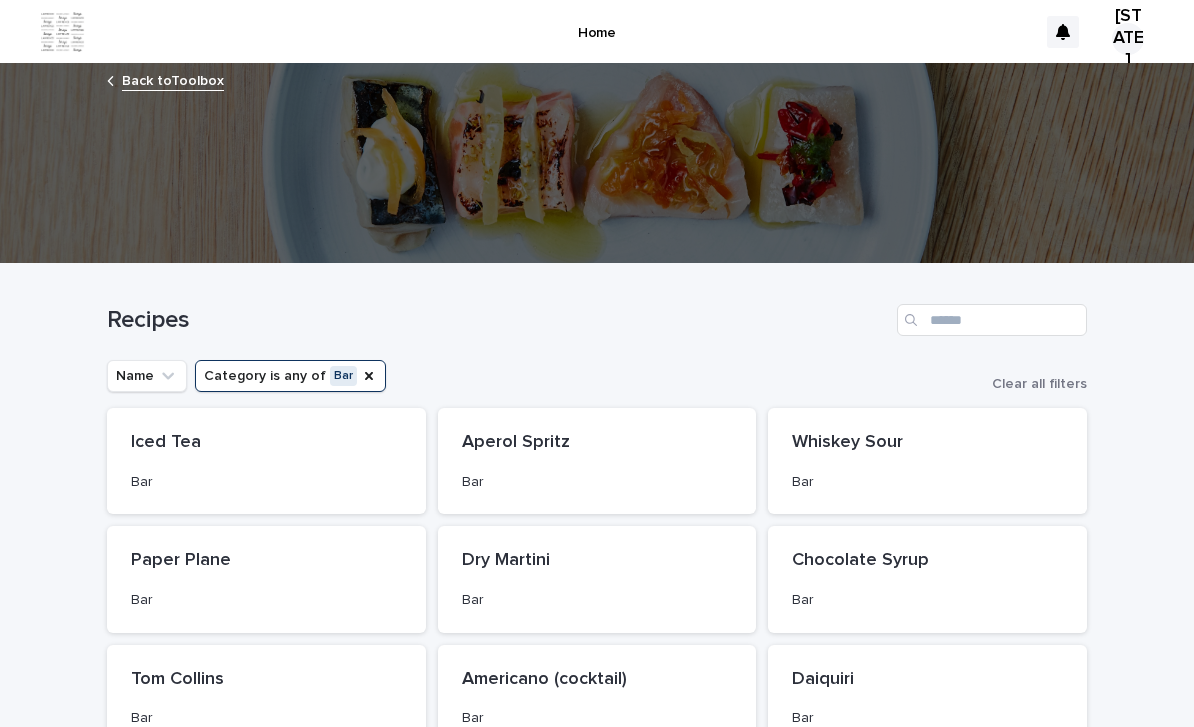 click on "Aperol Spritz Bar" at bounding box center (597, 461) 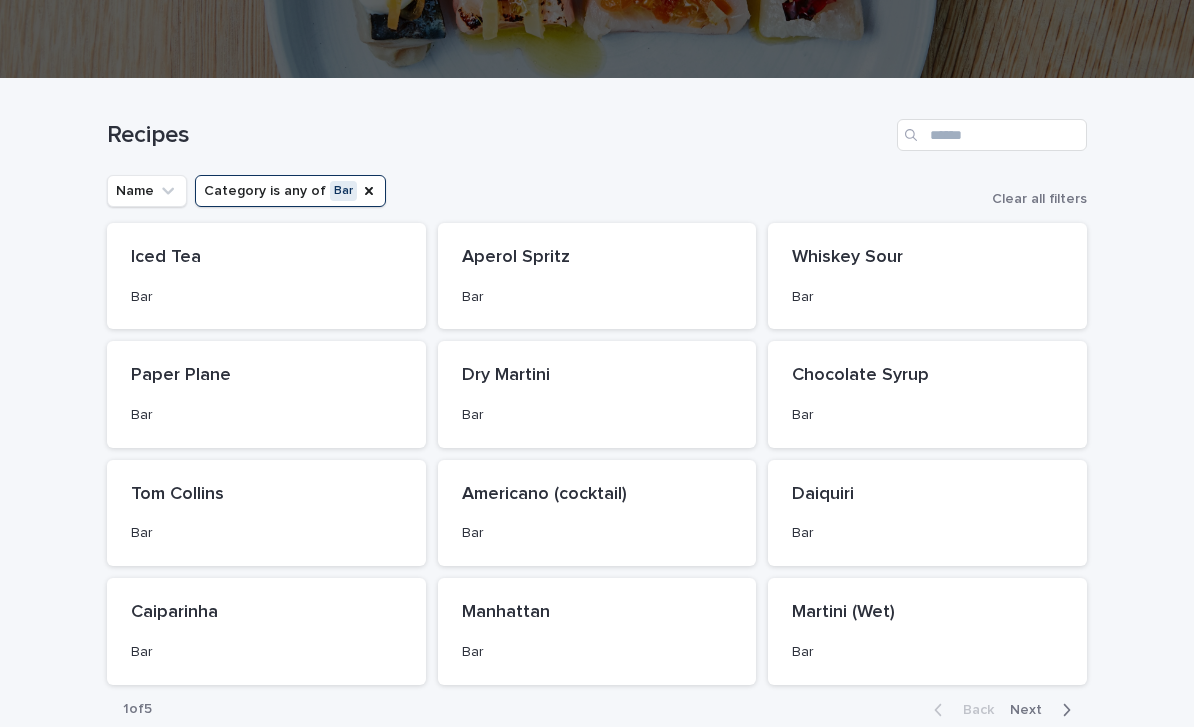 scroll, scrollTop: 184, scrollLeft: 0, axis: vertical 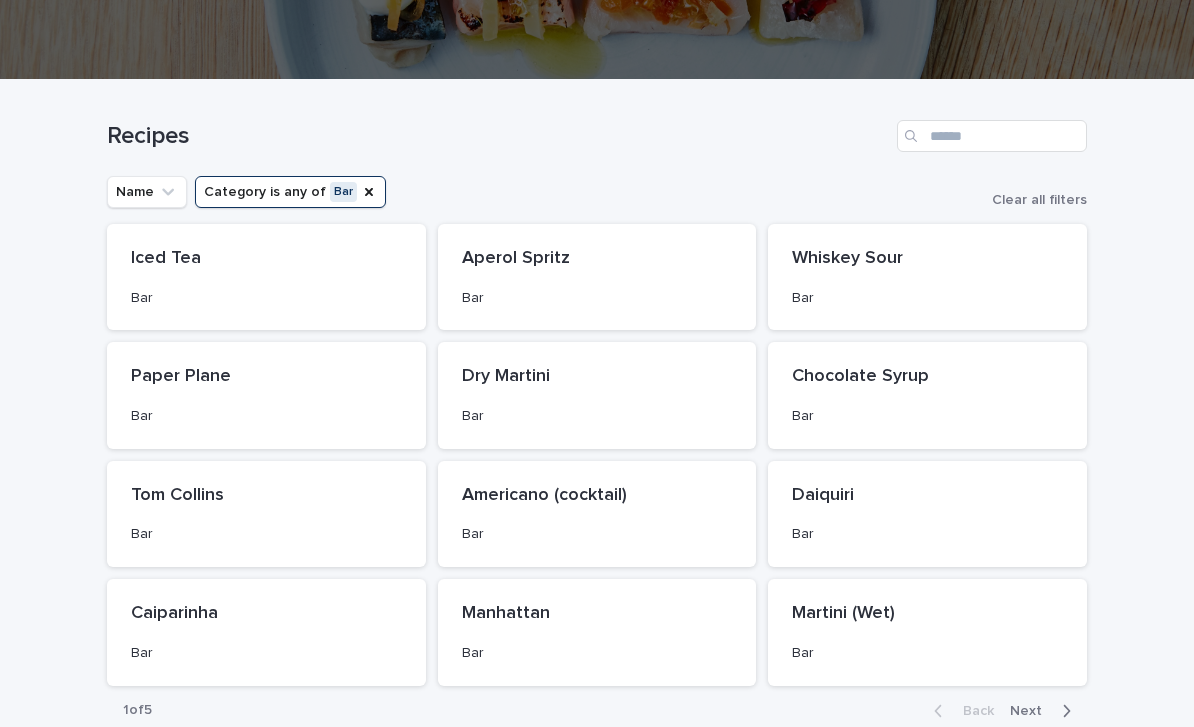 click on "Bar" at bounding box center [266, 534] 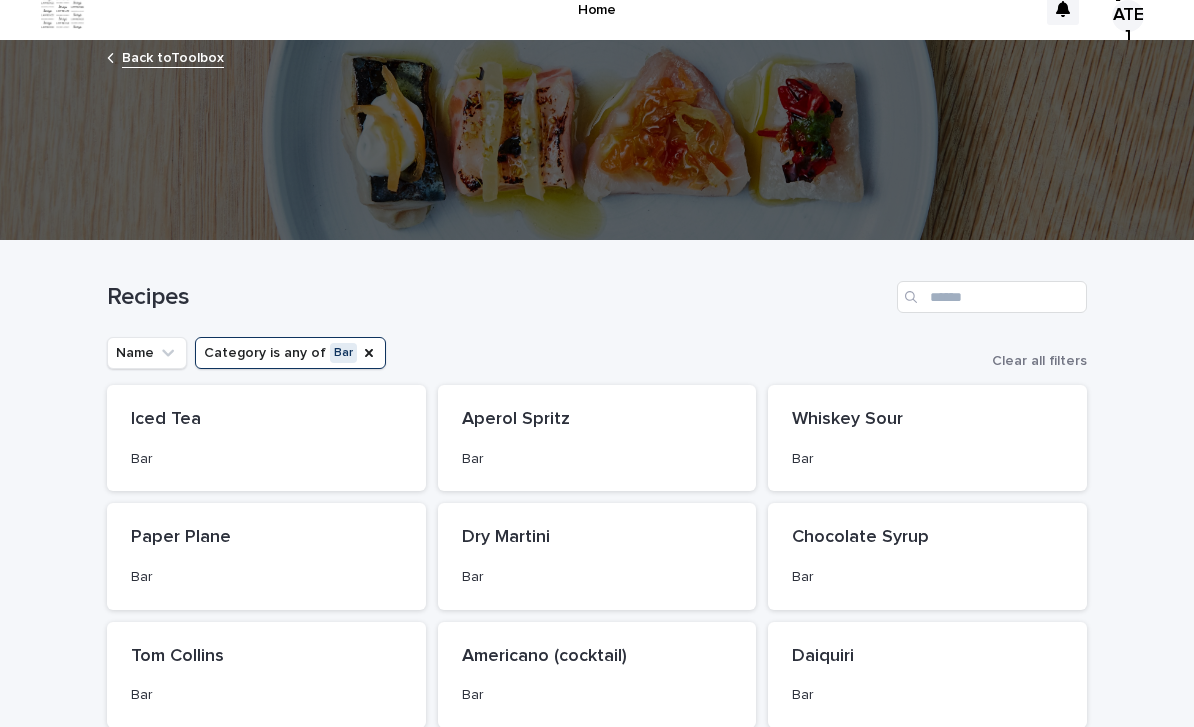 scroll, scrollTop: 12, scrollLeft: 0, axis: vertical 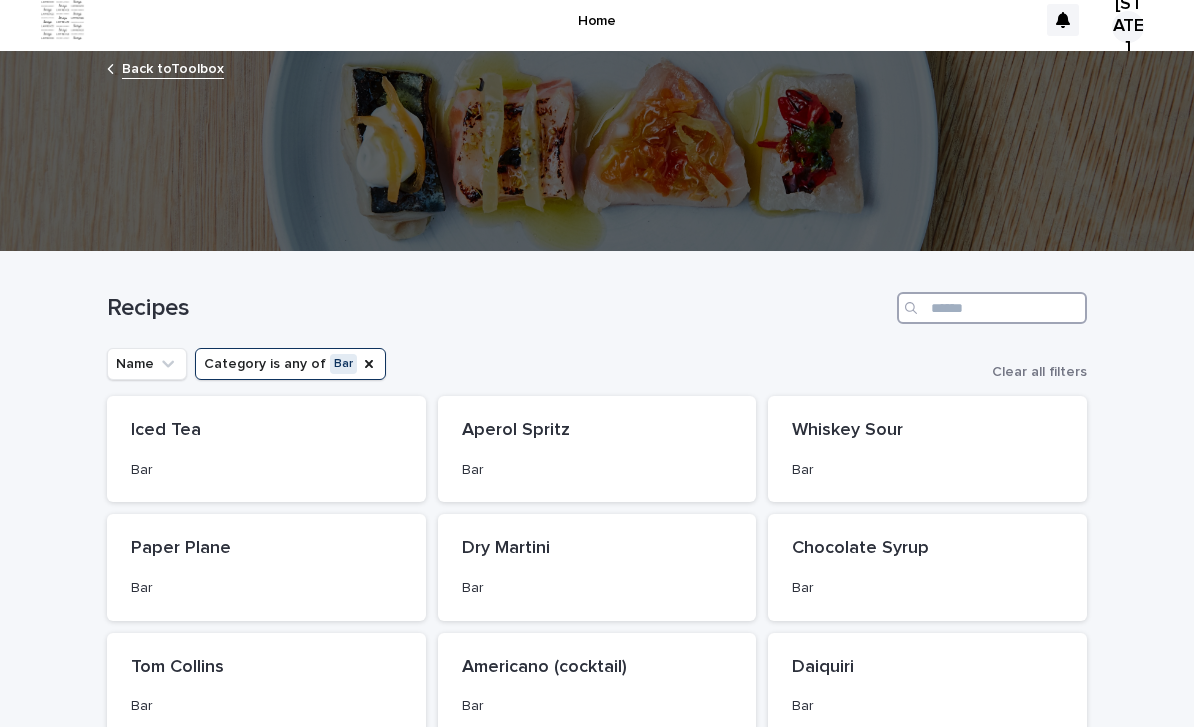 click at bounding box center [992, 308] 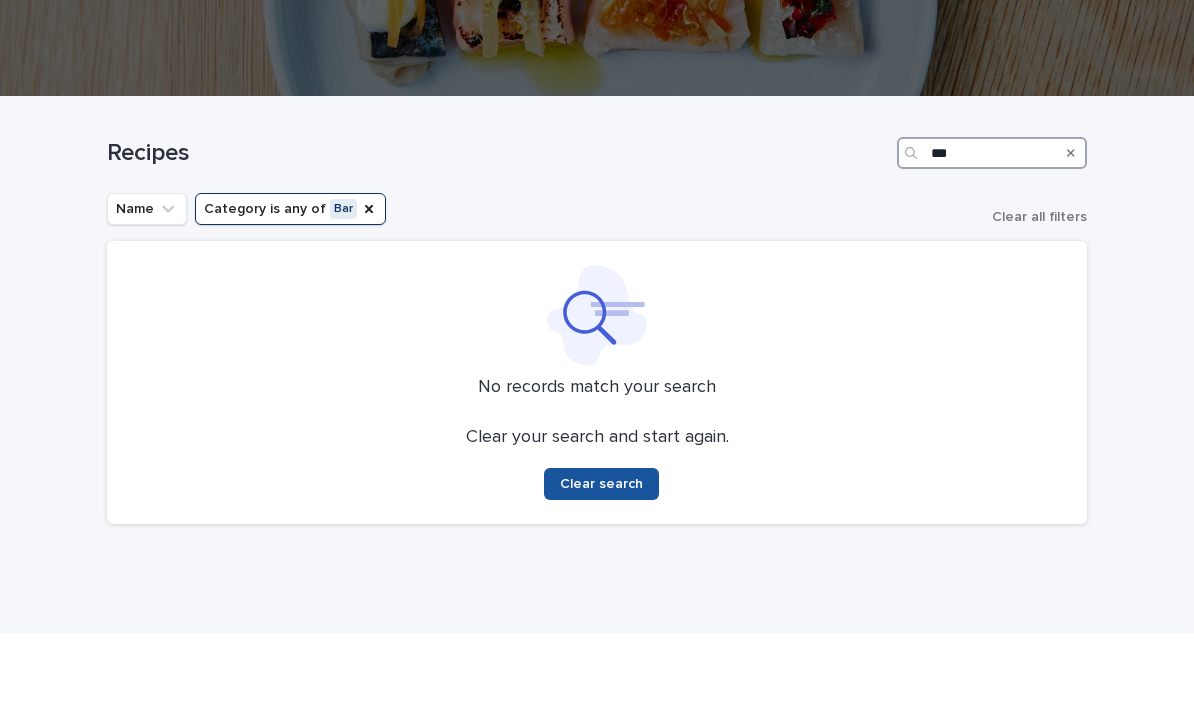 scroll, scrollTop: 72, scrollLeft: 0, axis: vertical 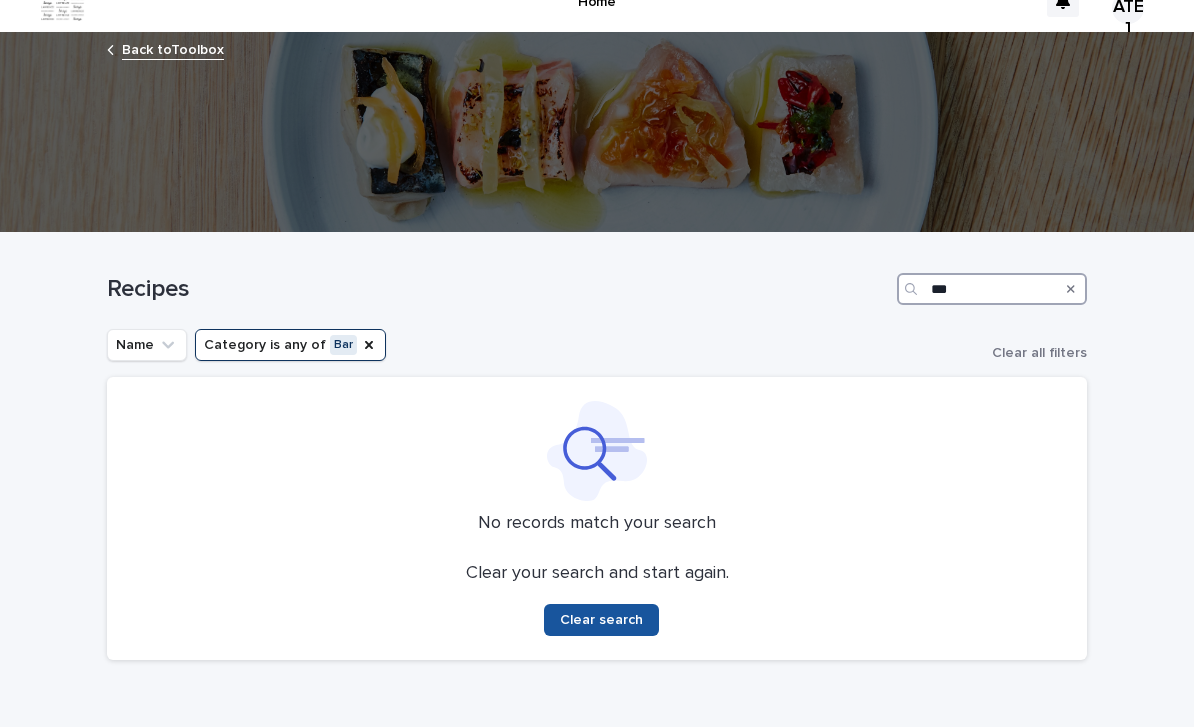 click on "***" at bounding box center [992, 289] 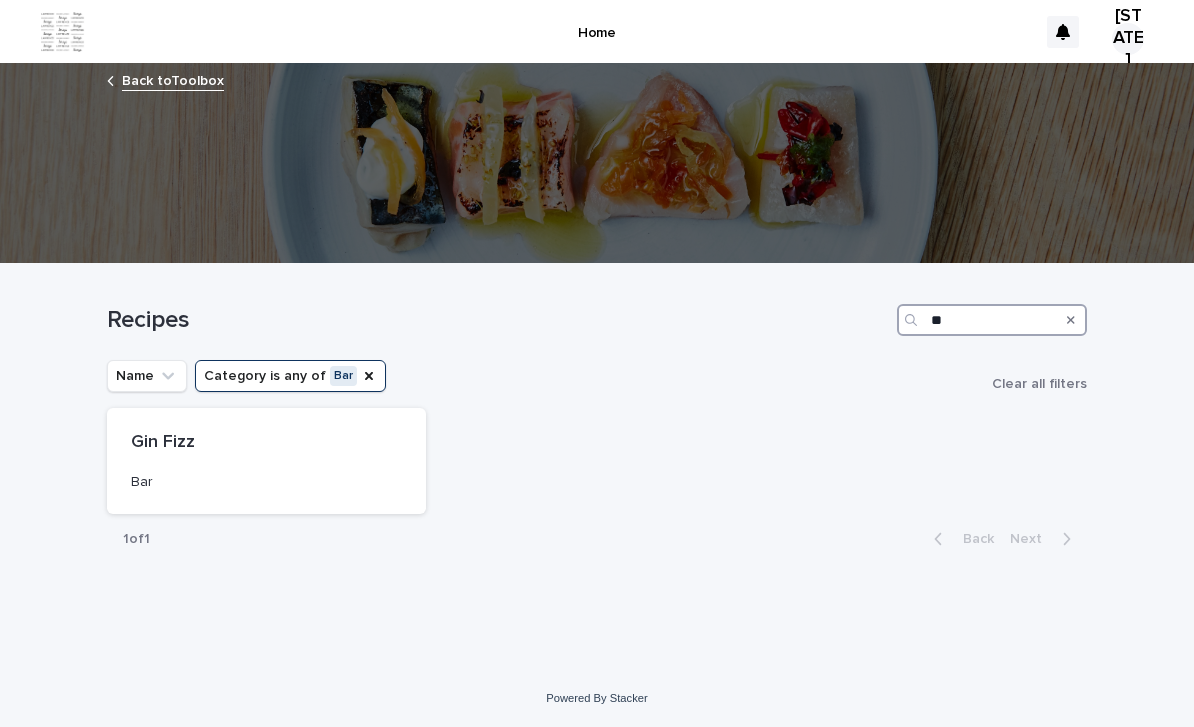 scroll, scrollTop: 0, scrollLeft: 0, axis: both 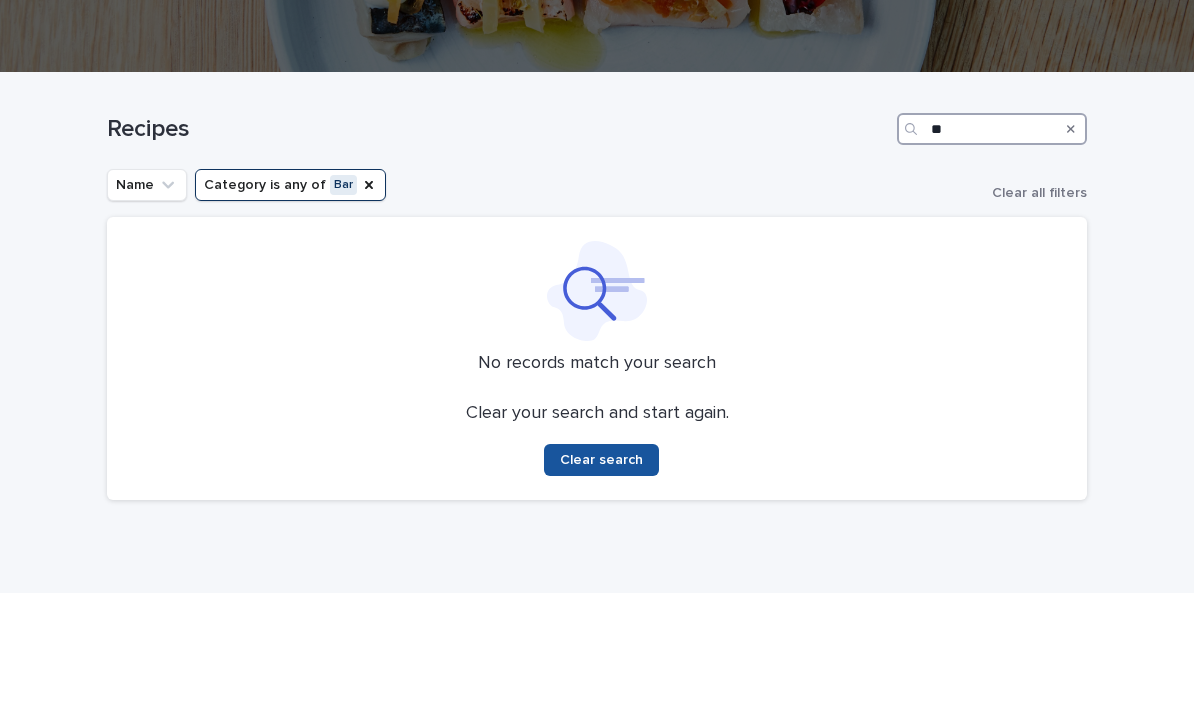type on "*" 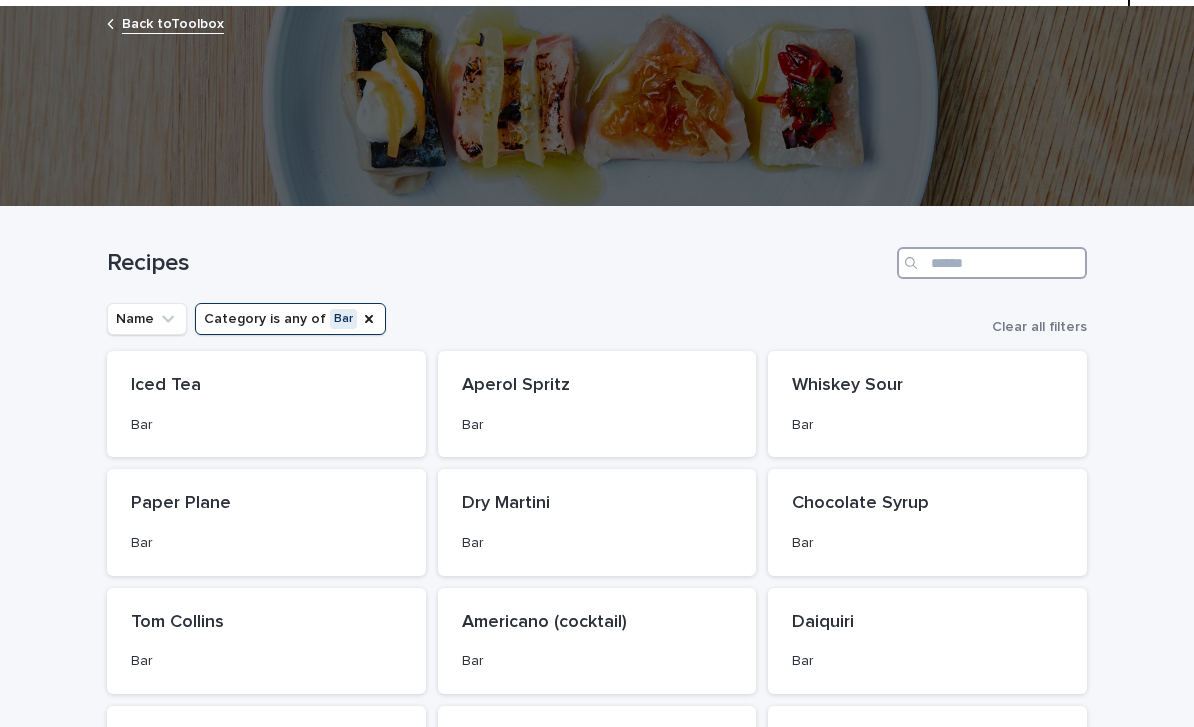 click at bounding box center [992, 263] 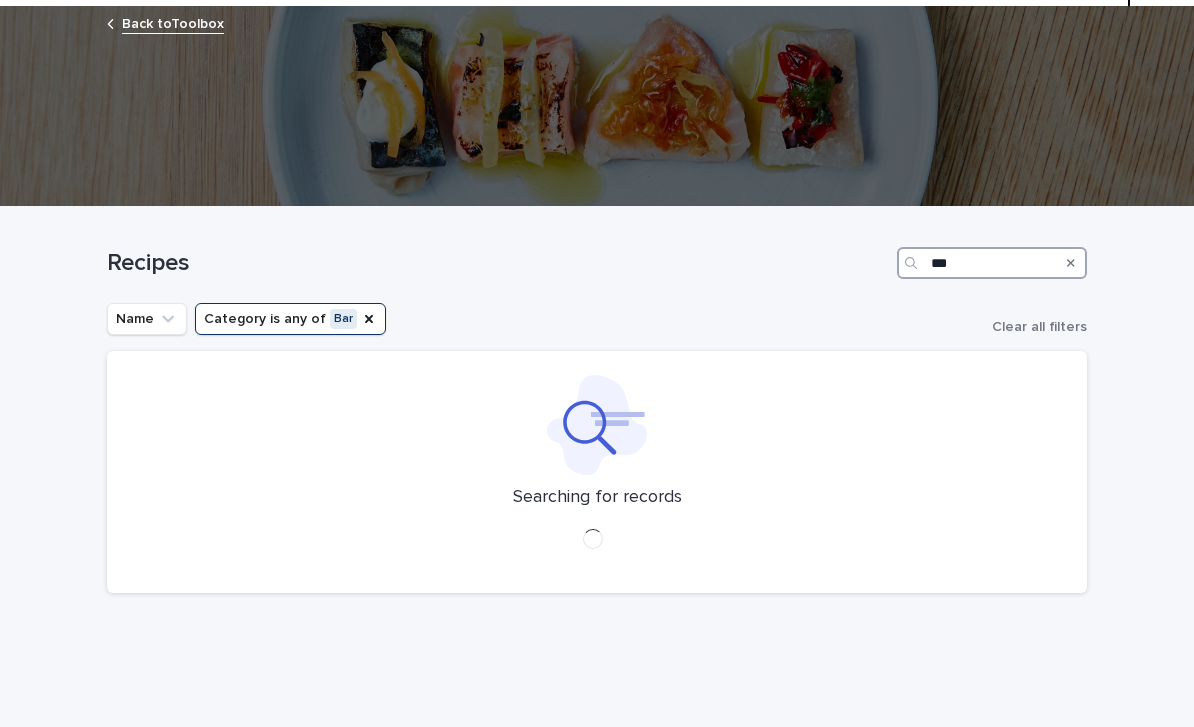scroll, scrollTop: 31, scrollLeft: 0, axis: vertical 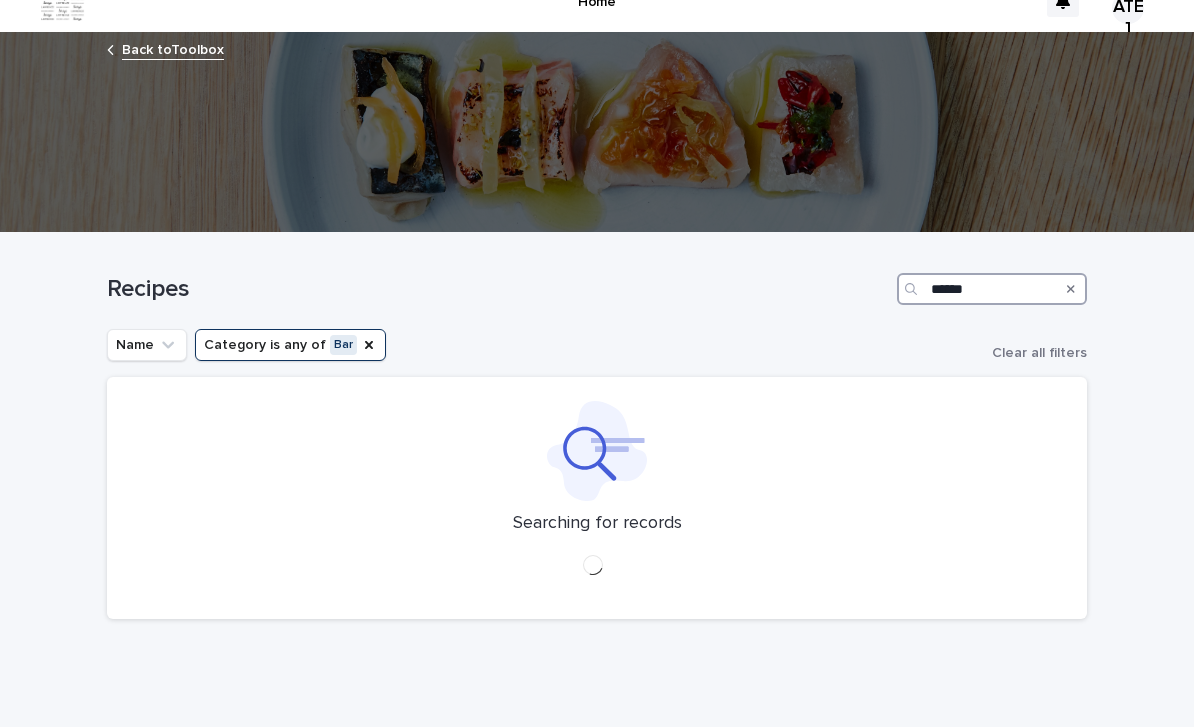 type on "******" 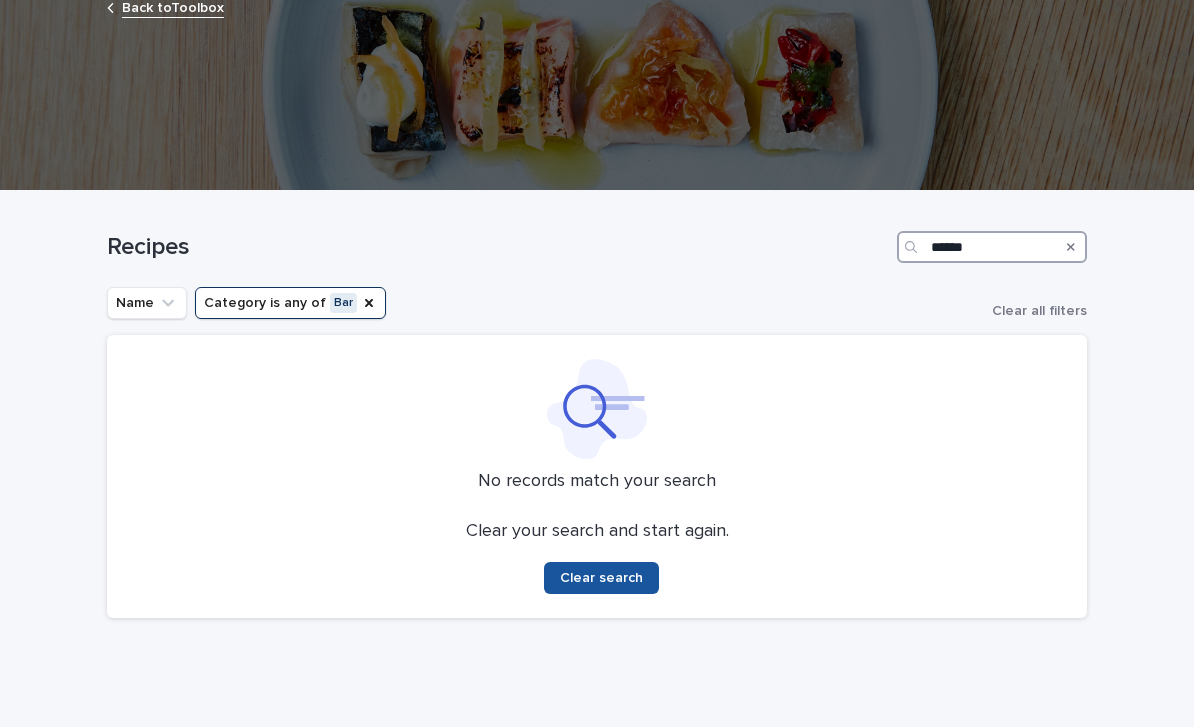 scroll, scrollTop: 72, scrollLeft: 0, axis: vertical 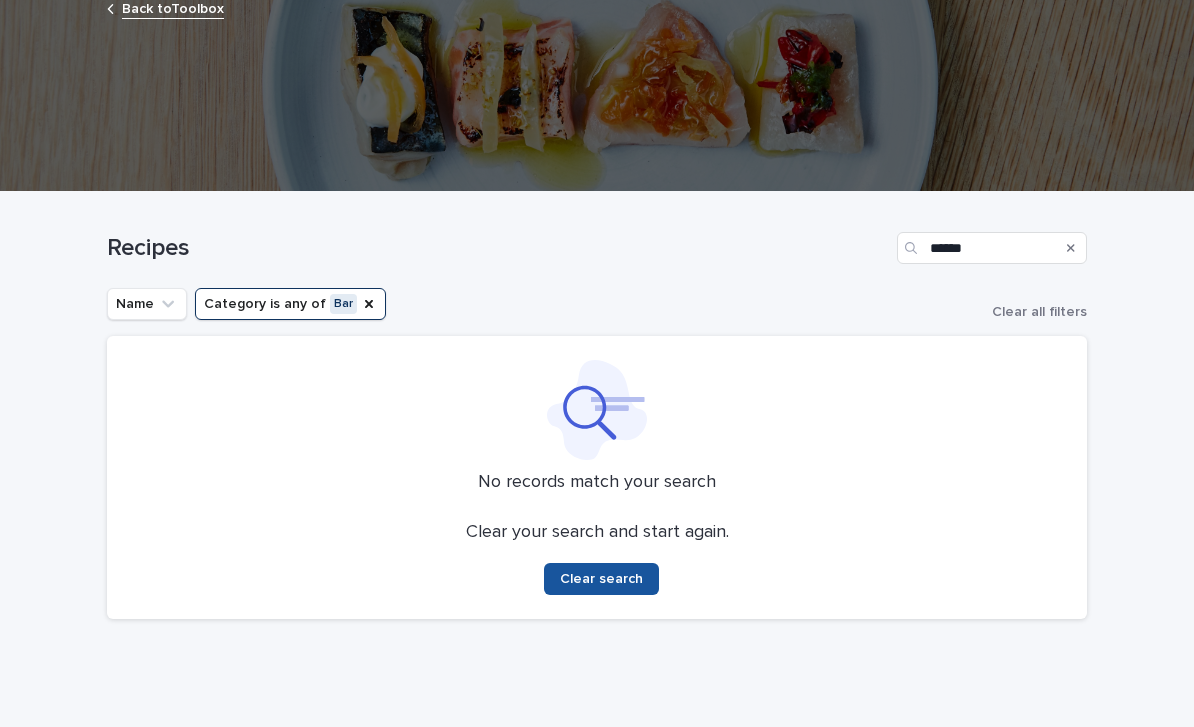 click on "Recipes ******" at bounding box center (597, 240) 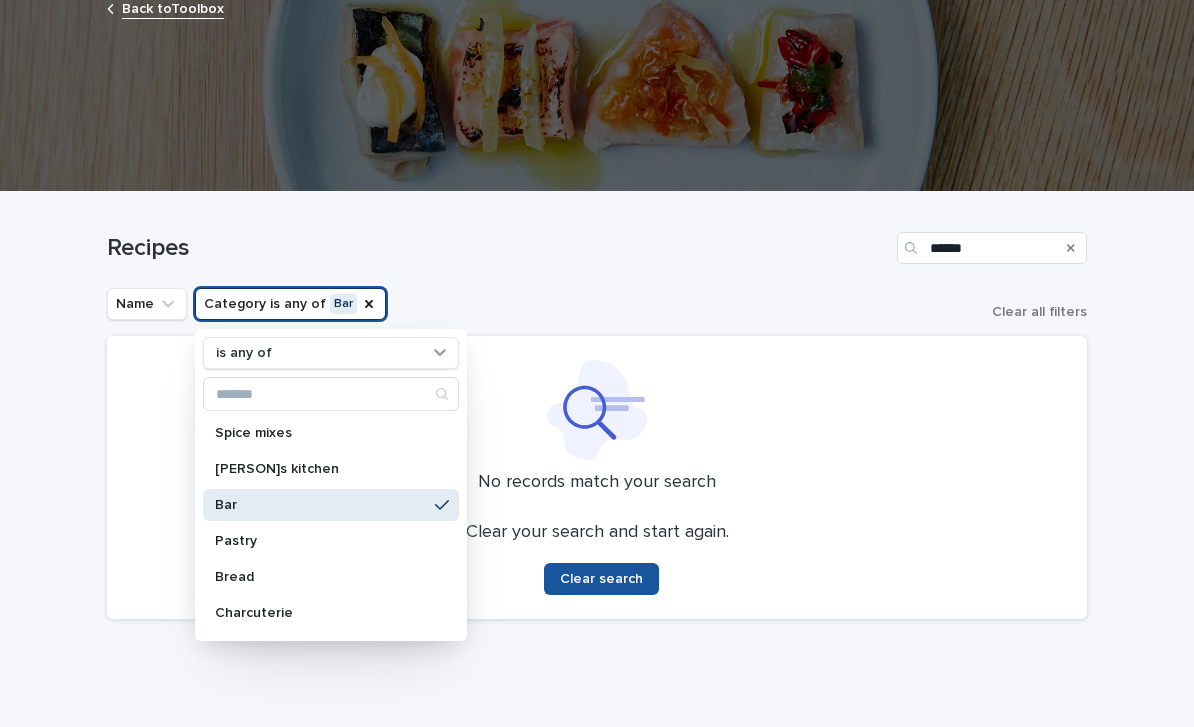 click 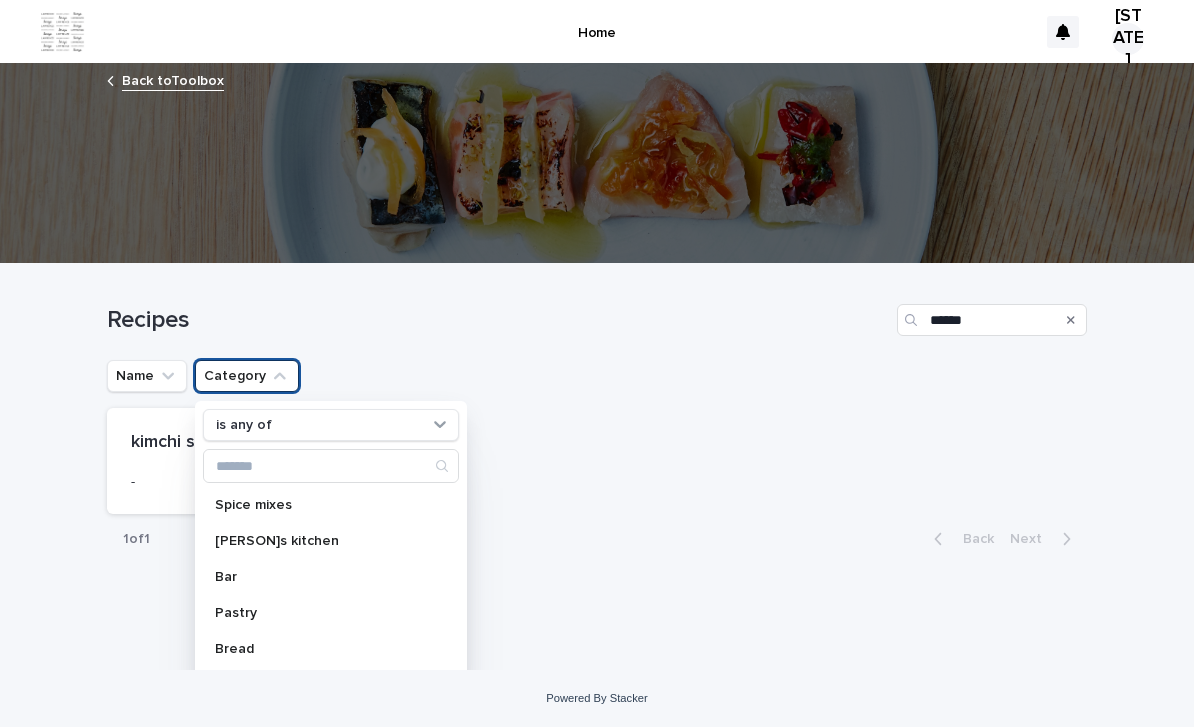 scroll, scrollTop: 0, scrollLeft: 0, axis: both 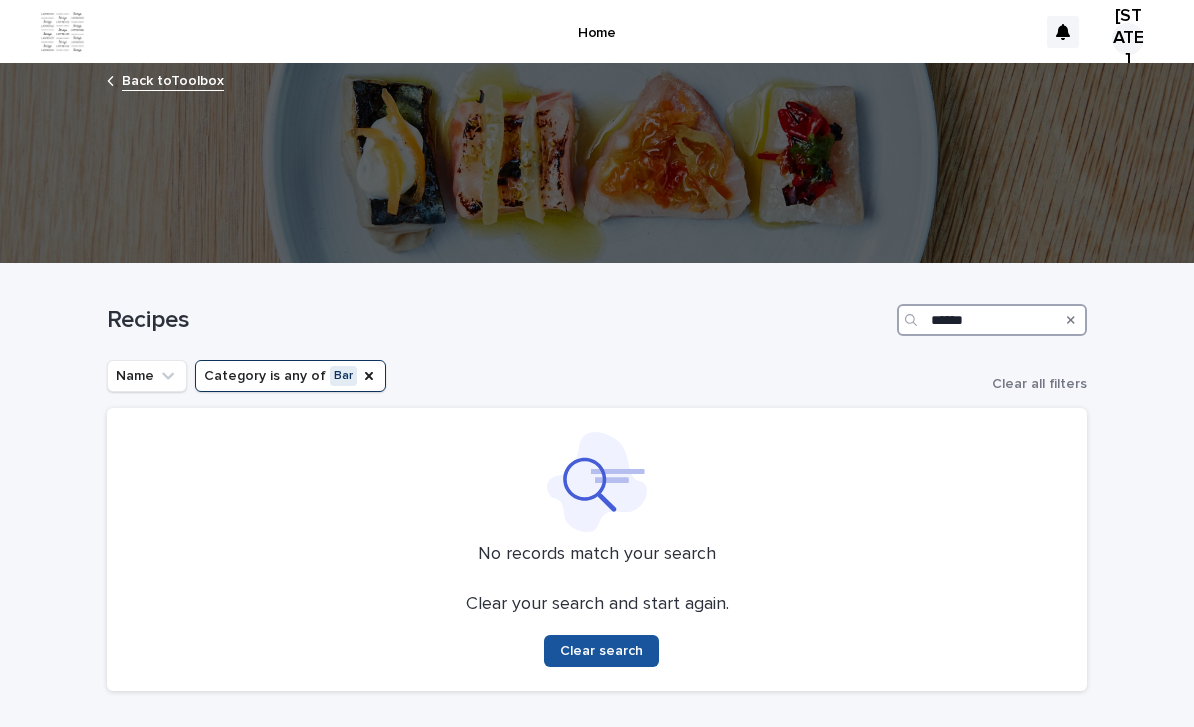 click on "******" at bounding box center (992, 320) 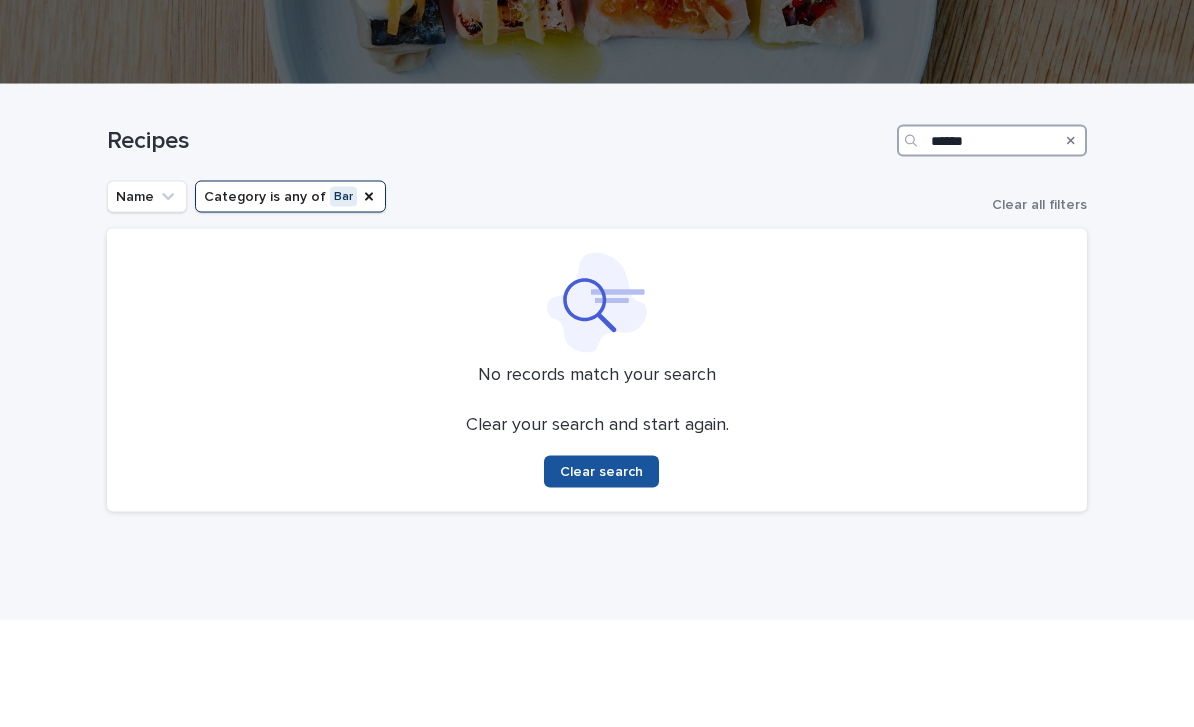 scroll, scrollTop: 72, scrollLeft: 0, axis: vertical 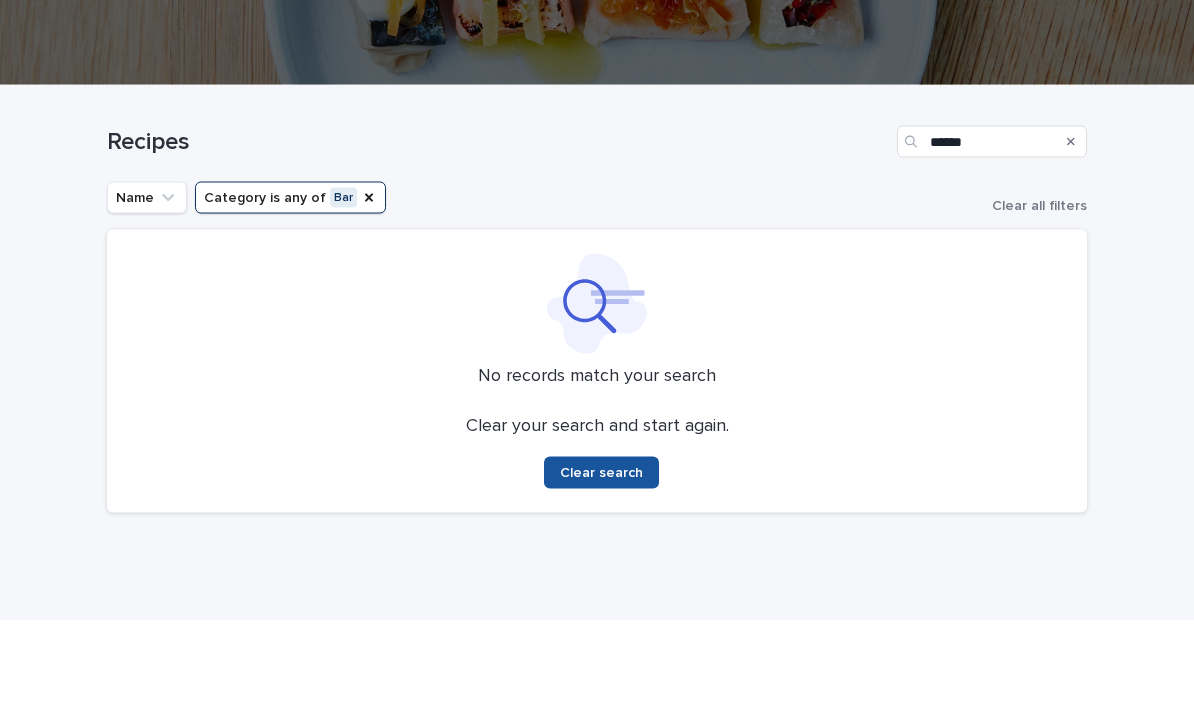 click on "Category is any of Bar" at bounding box center [290, 304] 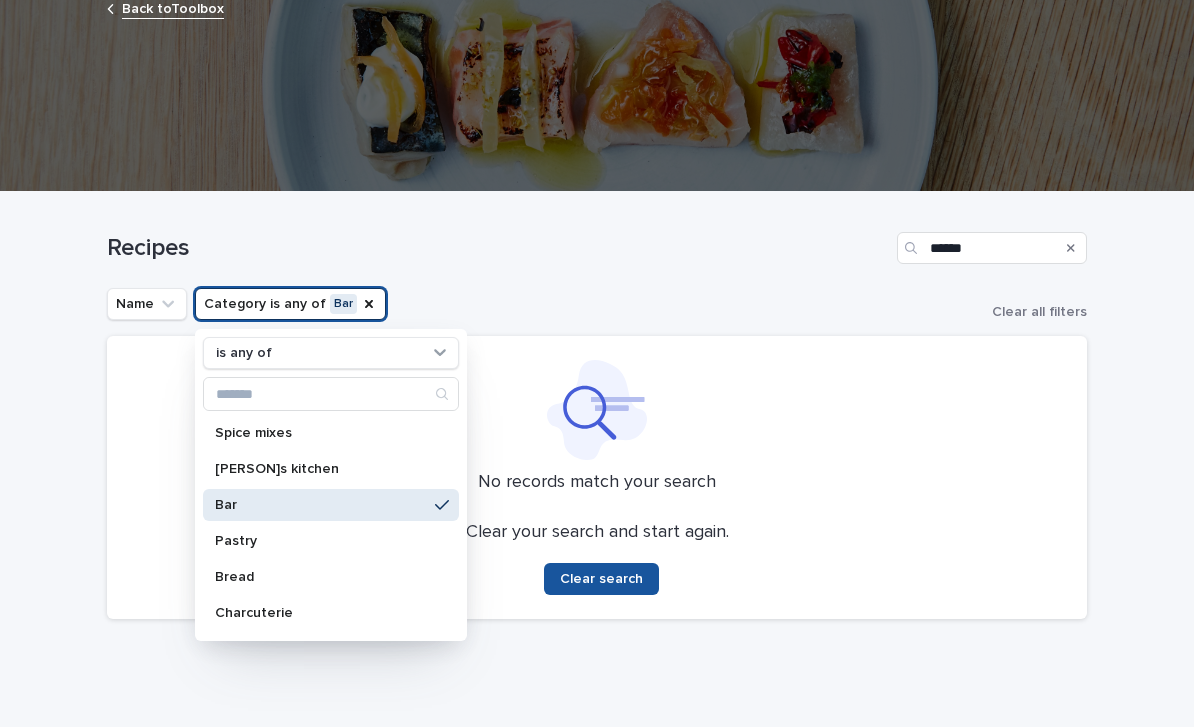 click on "Bar" at bounding box center [321, 505] 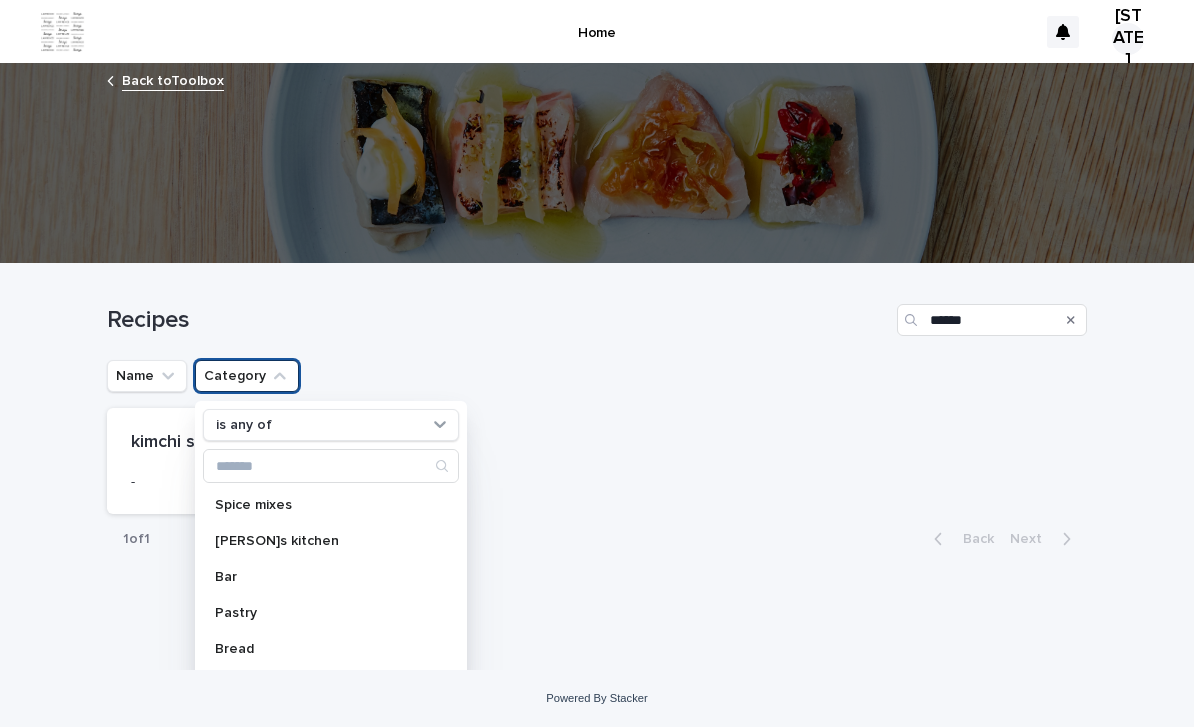 scroll, scrollTop: 0, scrollLeft: 0, axis: both 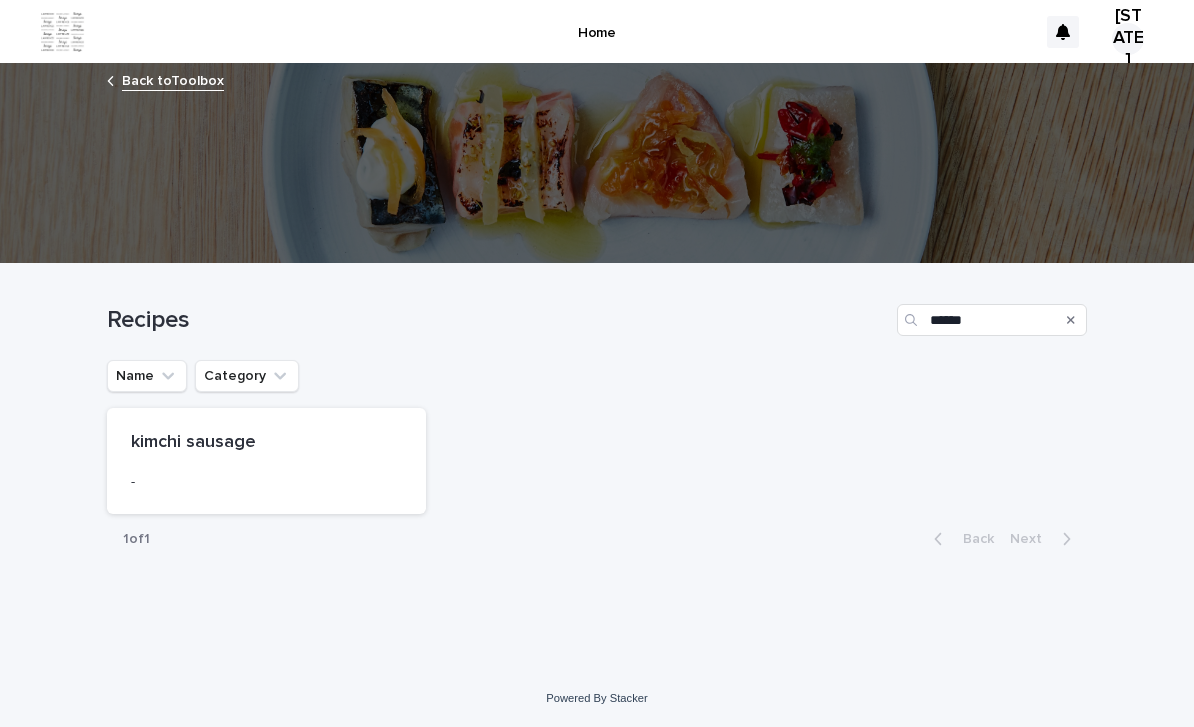 click on "Loading... Saving… Loading... Saving… Recipes ****** Name Category kimchi sausage - 1 of 1 Back Next" at bounding box center [597, 442] 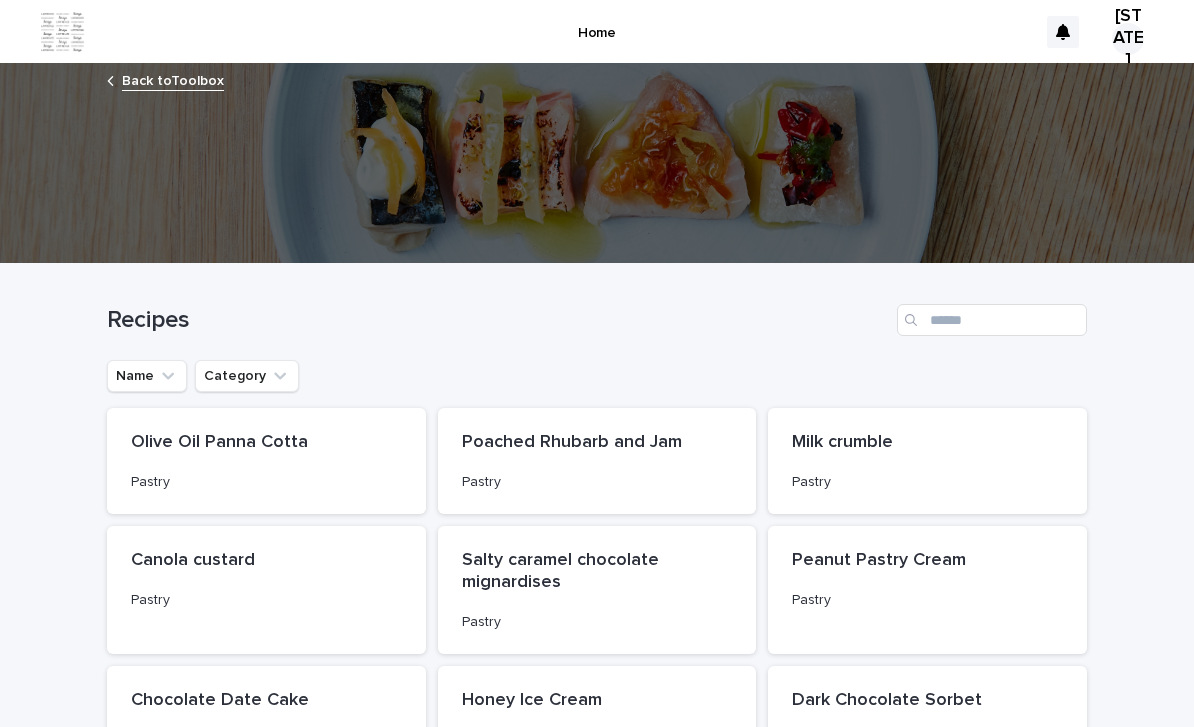 click on "Category" at bounding box center (247, 376) 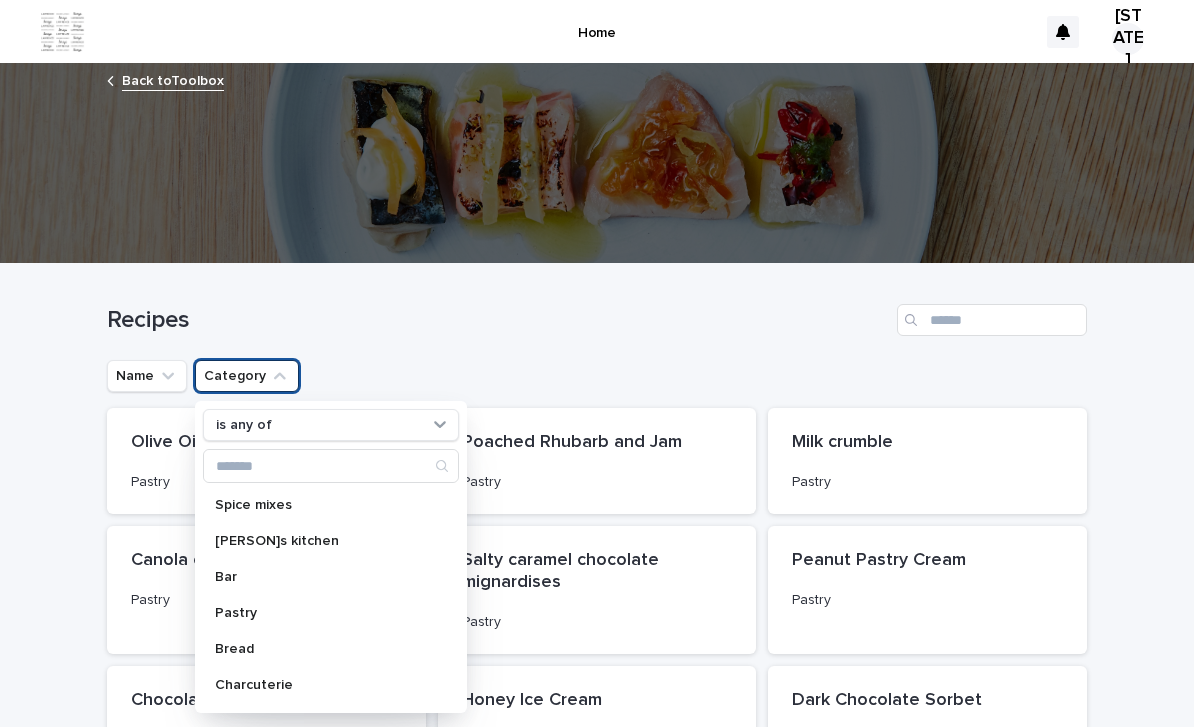 click on "Bar" at bounding box center (321, 577) 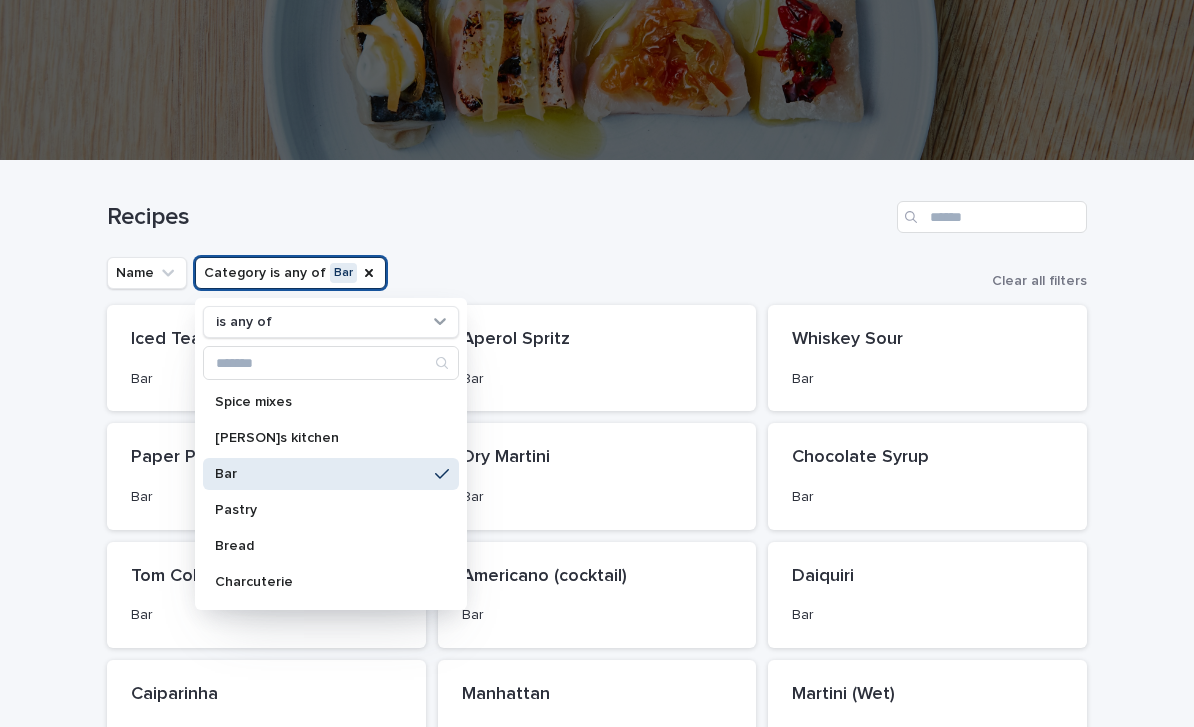 scroll, scrollTop: 137, scrollLeft: 0, axis: vertical 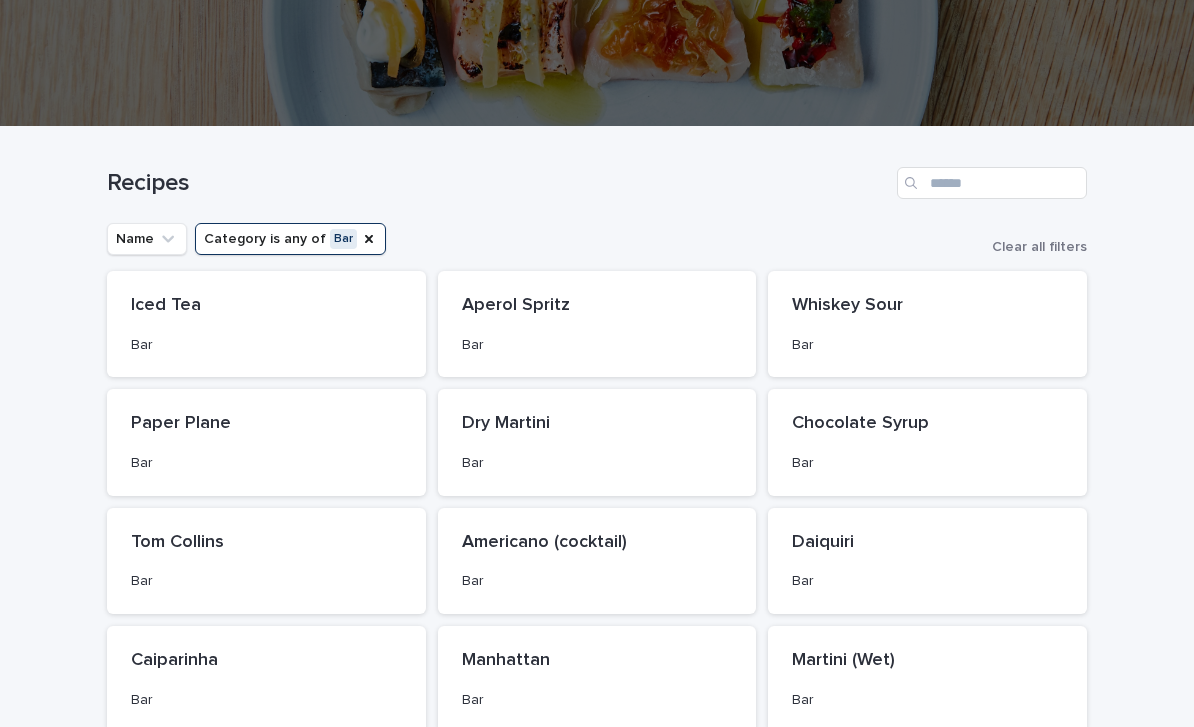 click on "Loading... Saving… Loading... Saving… Recipes Name Category is any of Bar Clear all filters Iced Tea Bar Aperol Spritz Bar Whiskey Sour Bar Paper Plane Bar Dry Martini Bar Chocolate Syrup Bar Tom Collins Bar Americano (cocktail) Bar Daiquiri Bar Caiparinha Bar Manhattan Bar Martini (Wet) Bar 1 of 5 Back Next" at bounding box center (597, 505) 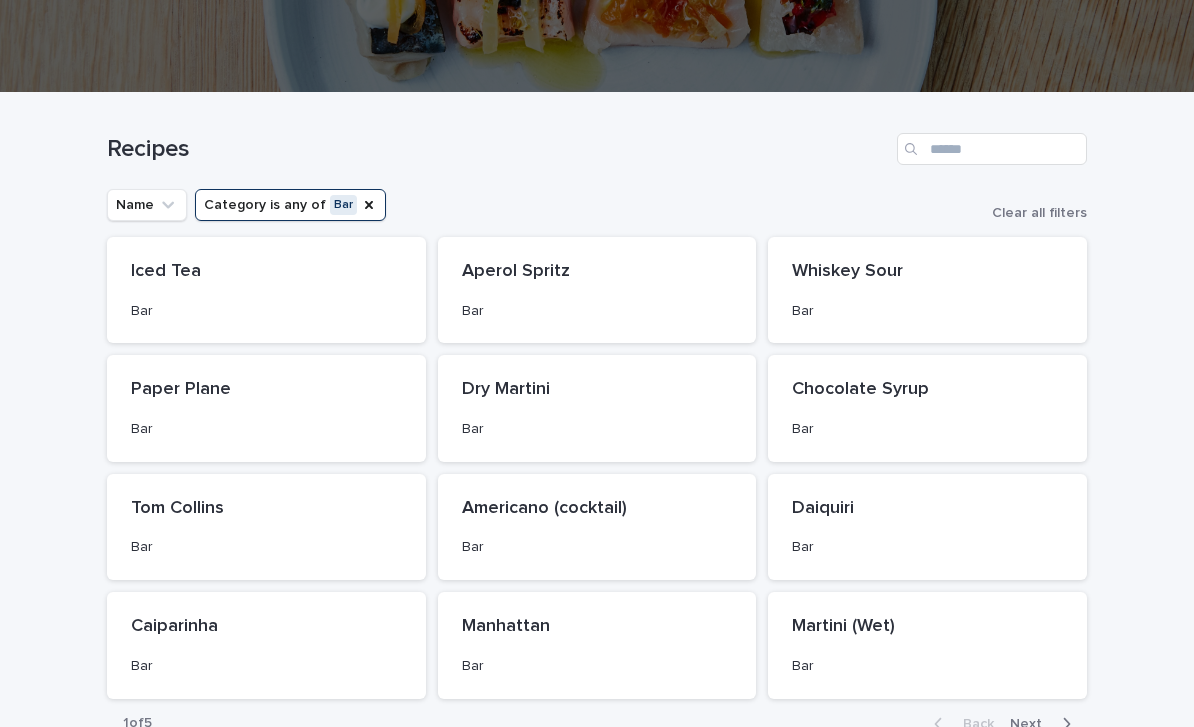 scroll, scrollTop: 176, scrollLeft: 0, axis: vertical 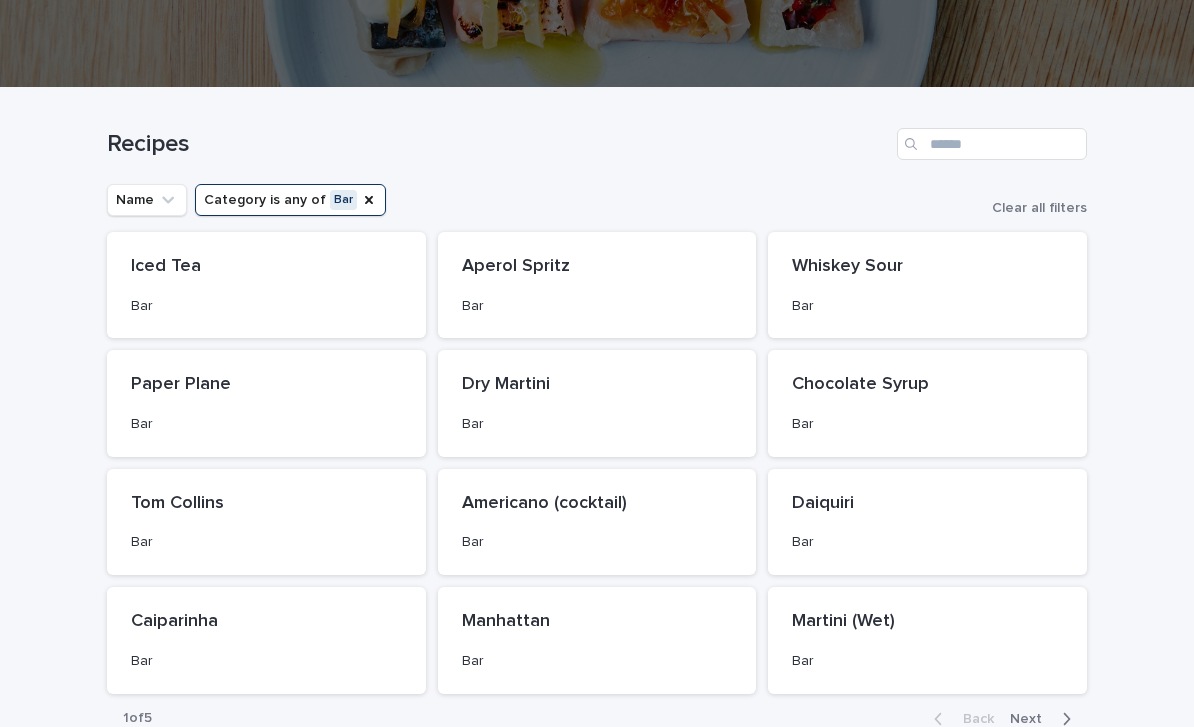 click 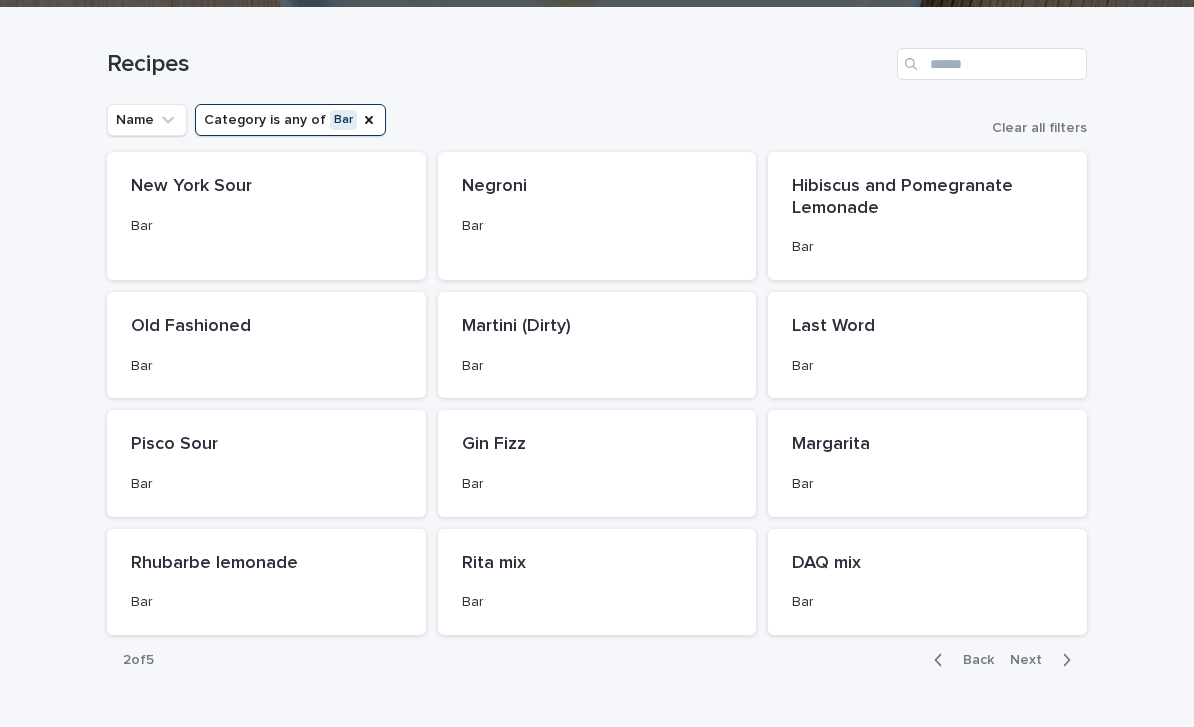 scroll, scrollTop: 257, scrollLeft: 0, axis: vertical 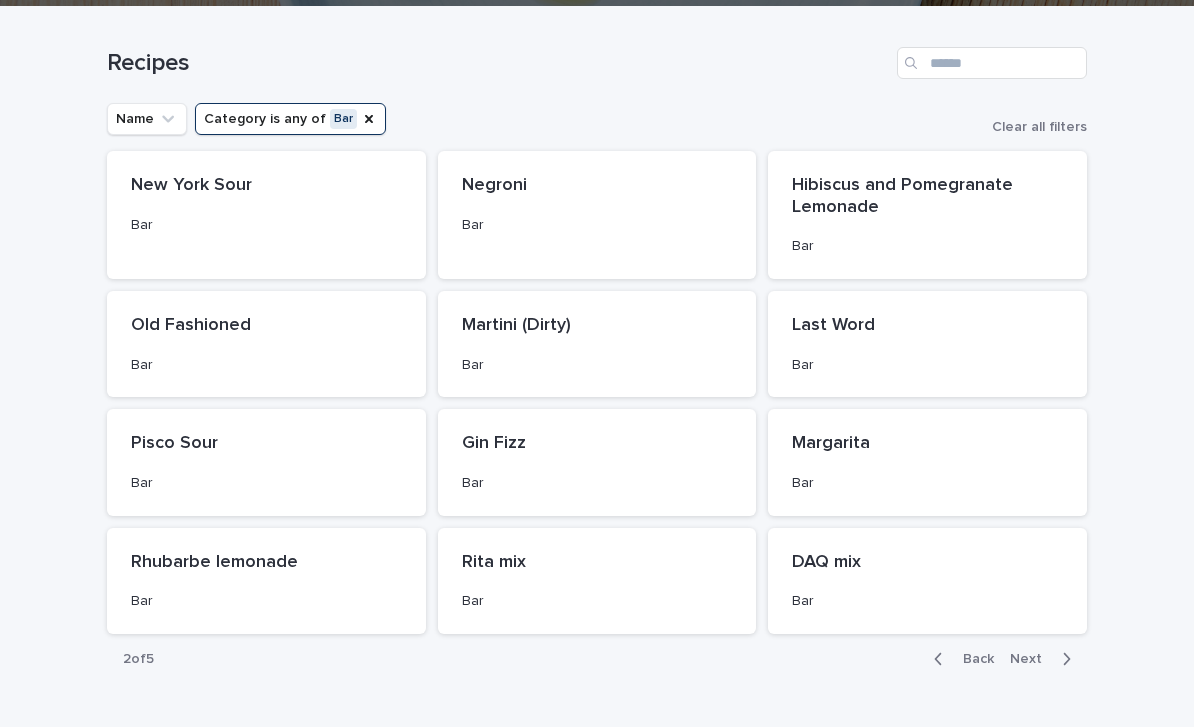 click 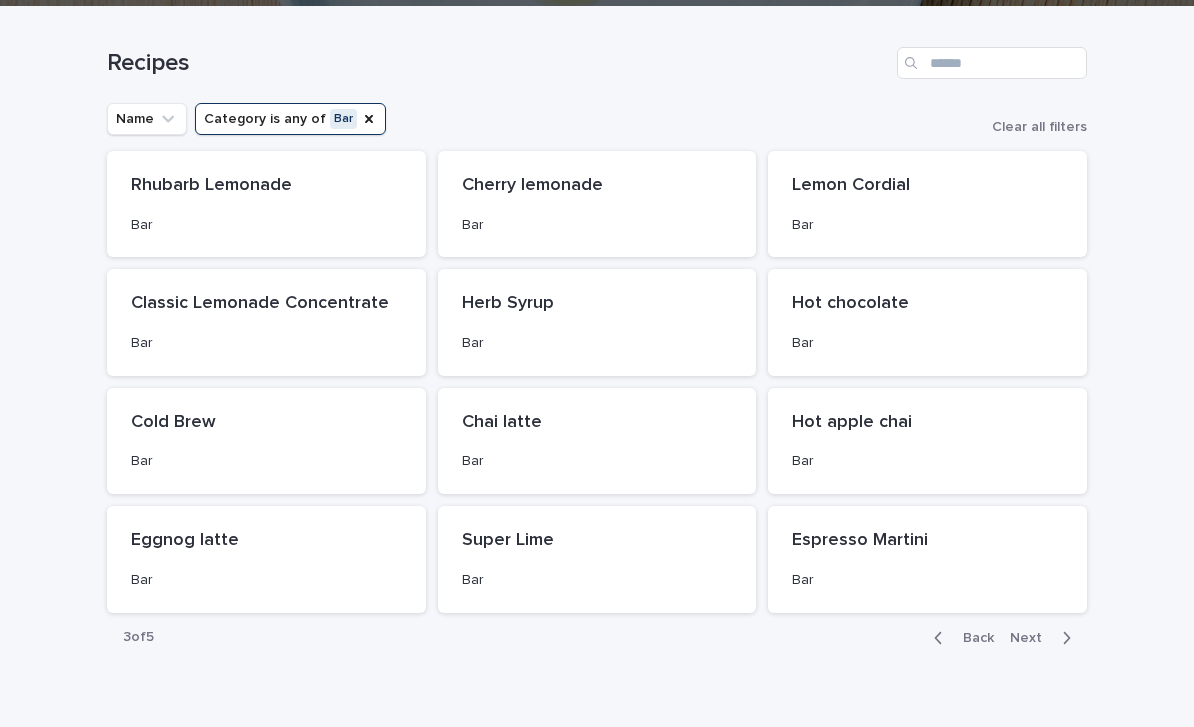 click 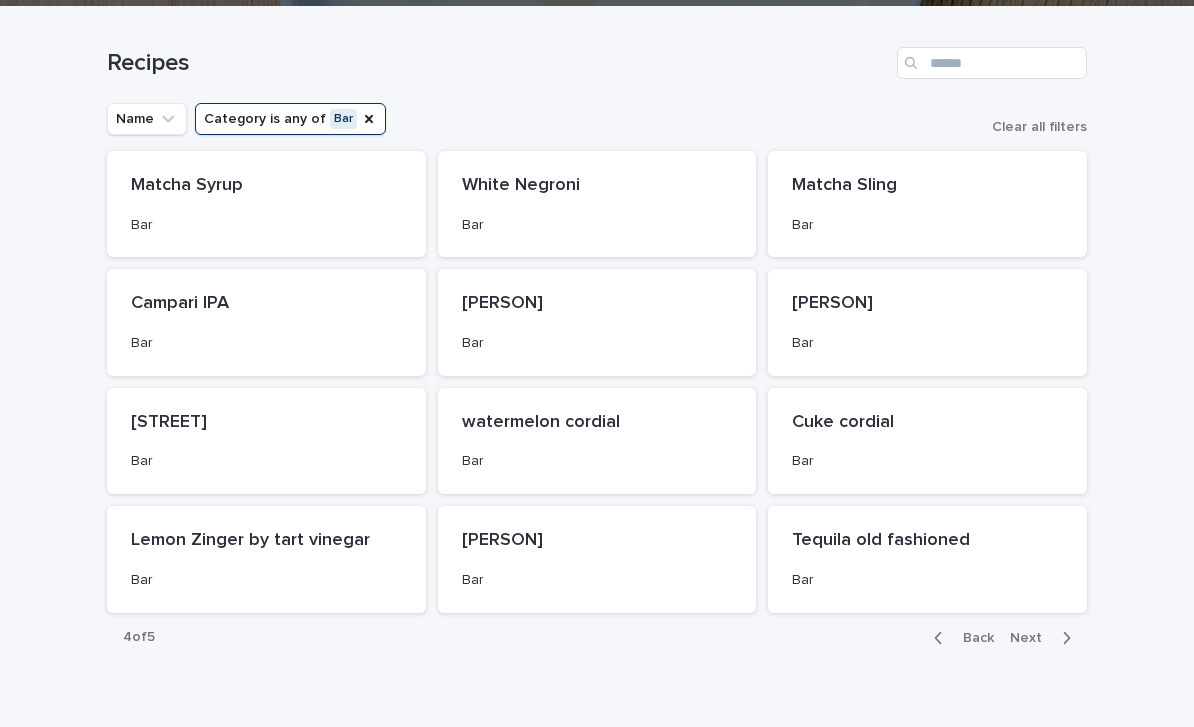 click on "Bar" at bounding box center [266, 461] 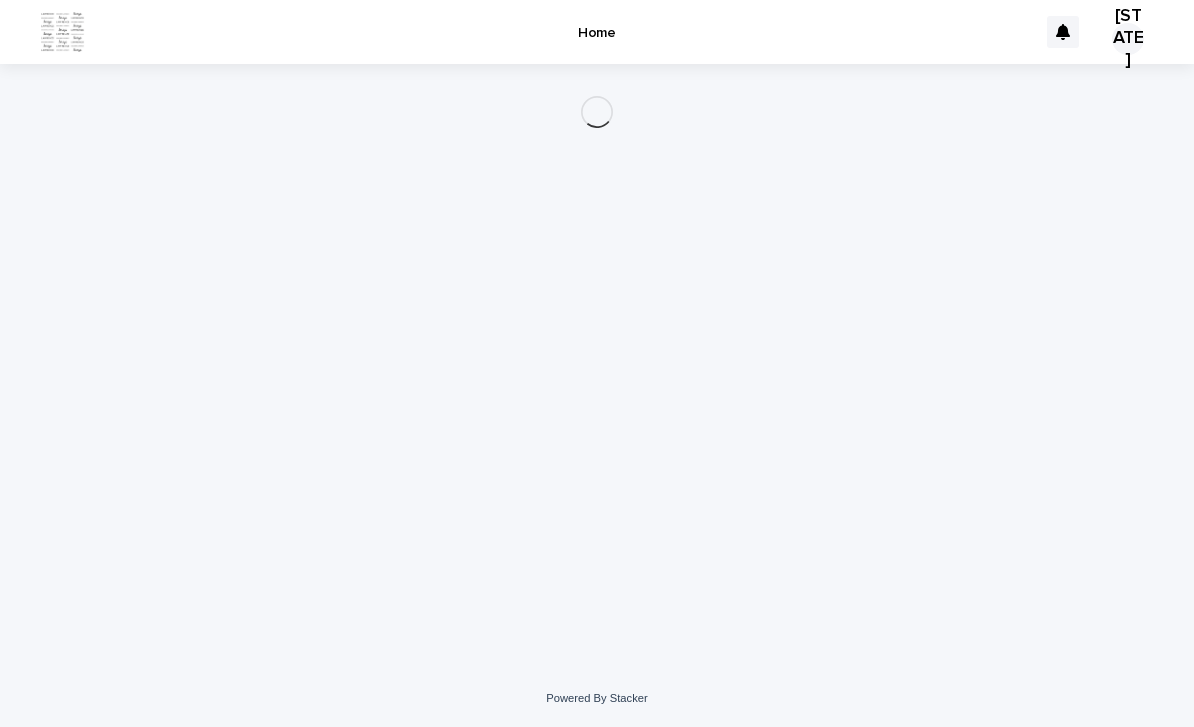 scroll, scrollTop: 0, scrollLeft: 0, axis: both 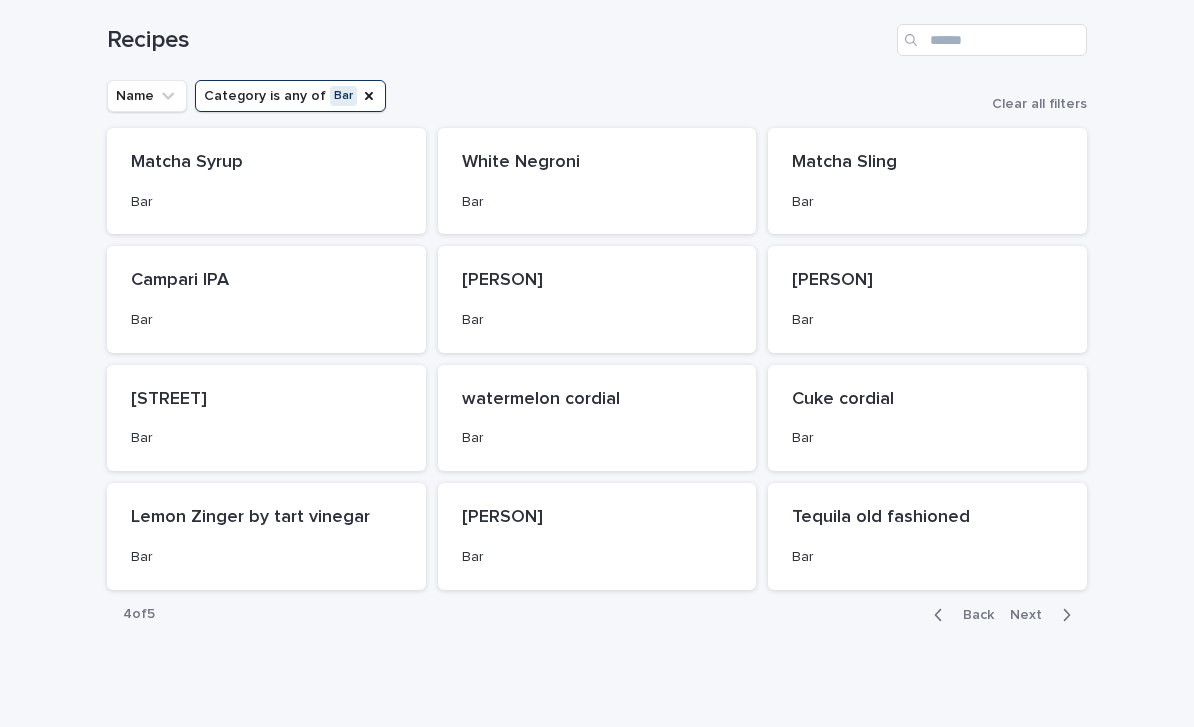 click 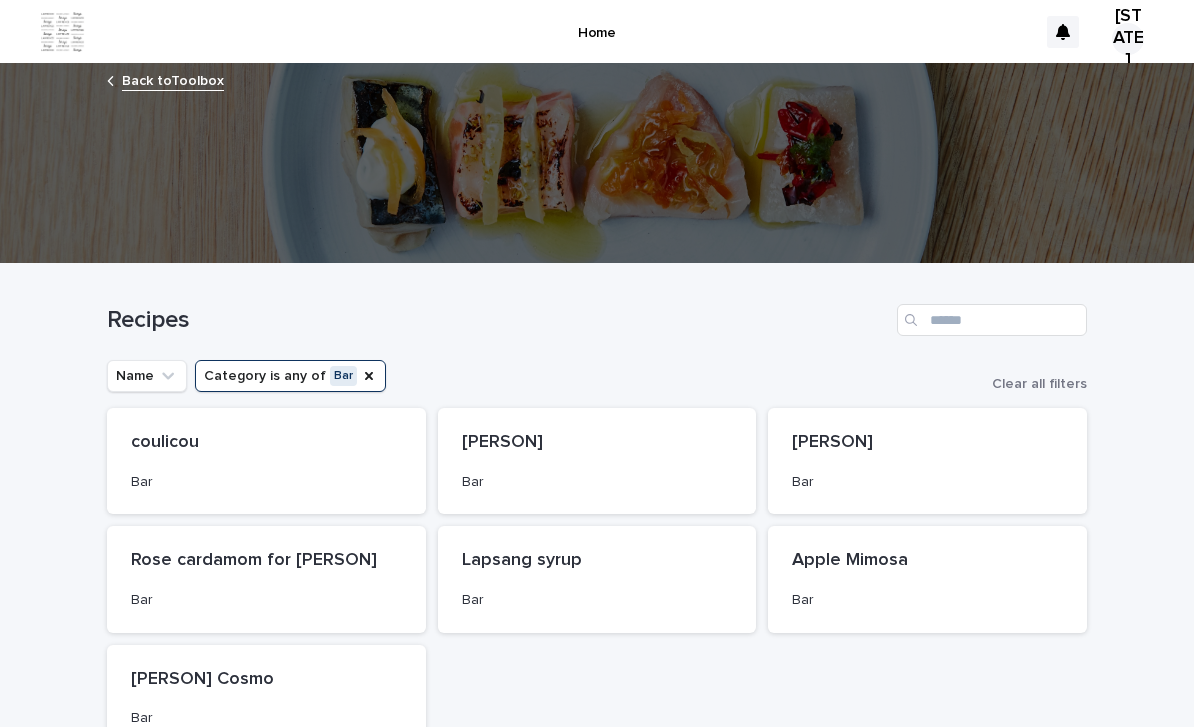 scroll, scrollTop: 0, scrollLeft: 0, axis: both 